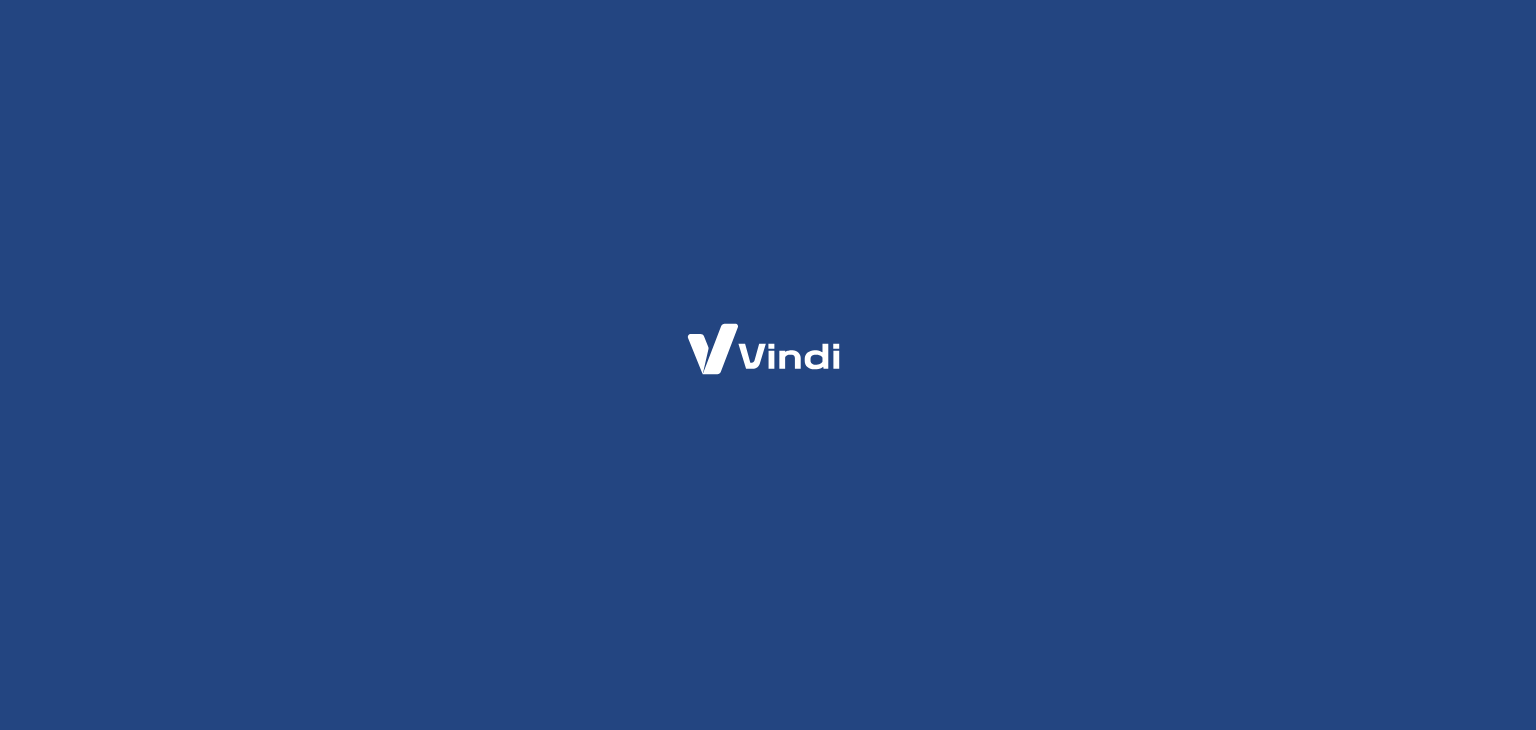 scroll, scrollTop: 0, scrollLeft: 0, axis: both 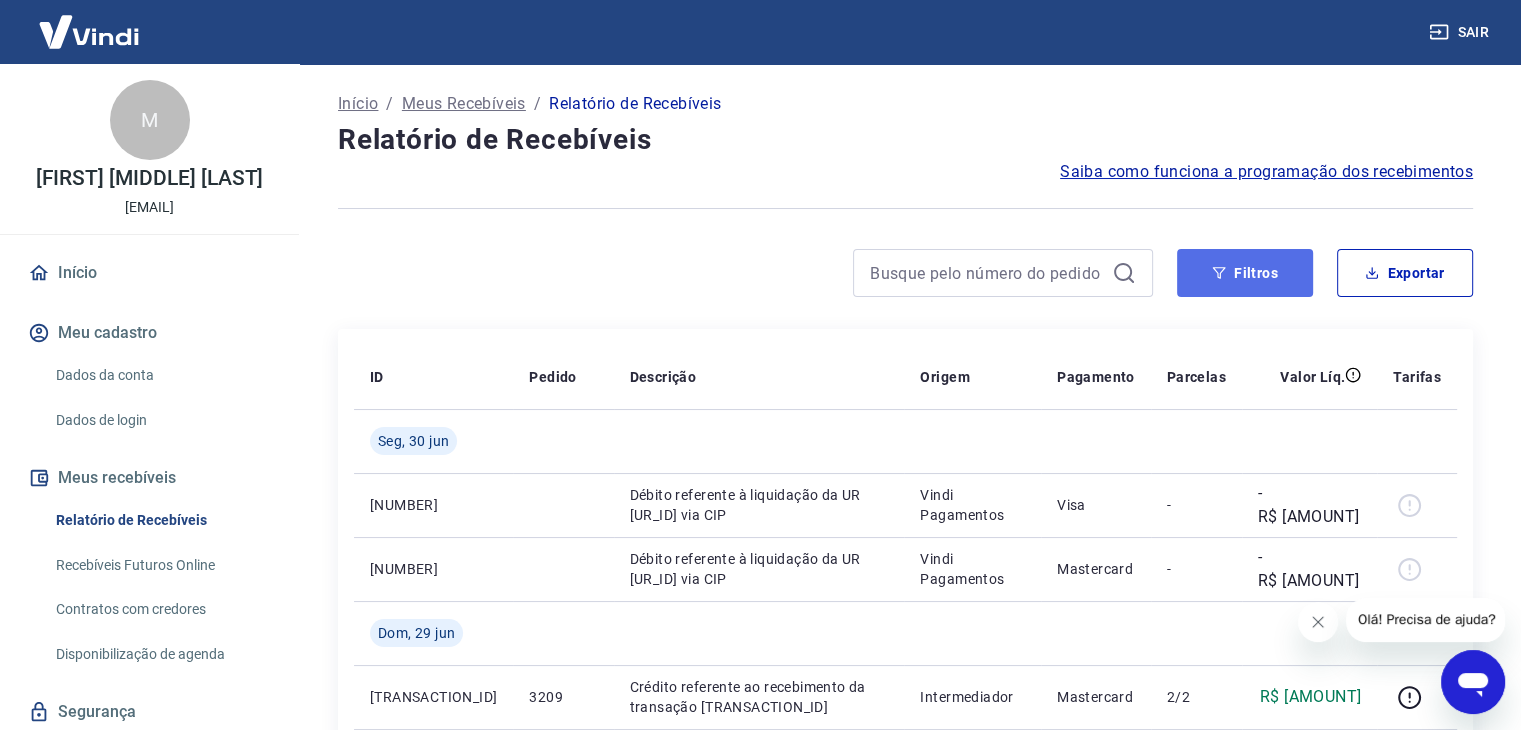 click on "Filtros" at bounding box center (1245, 273) 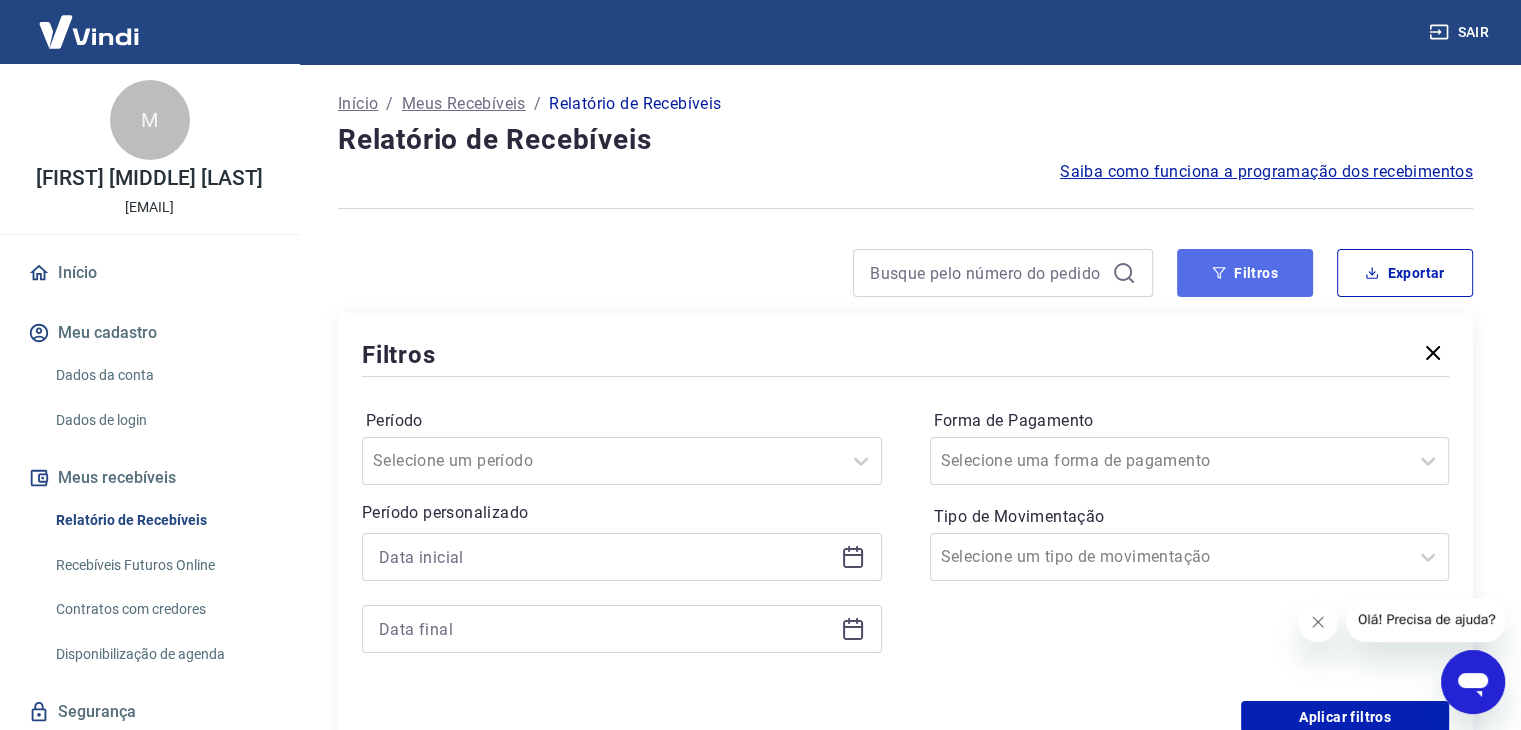 click on "Filtros" at bounding box center [1245, 273] 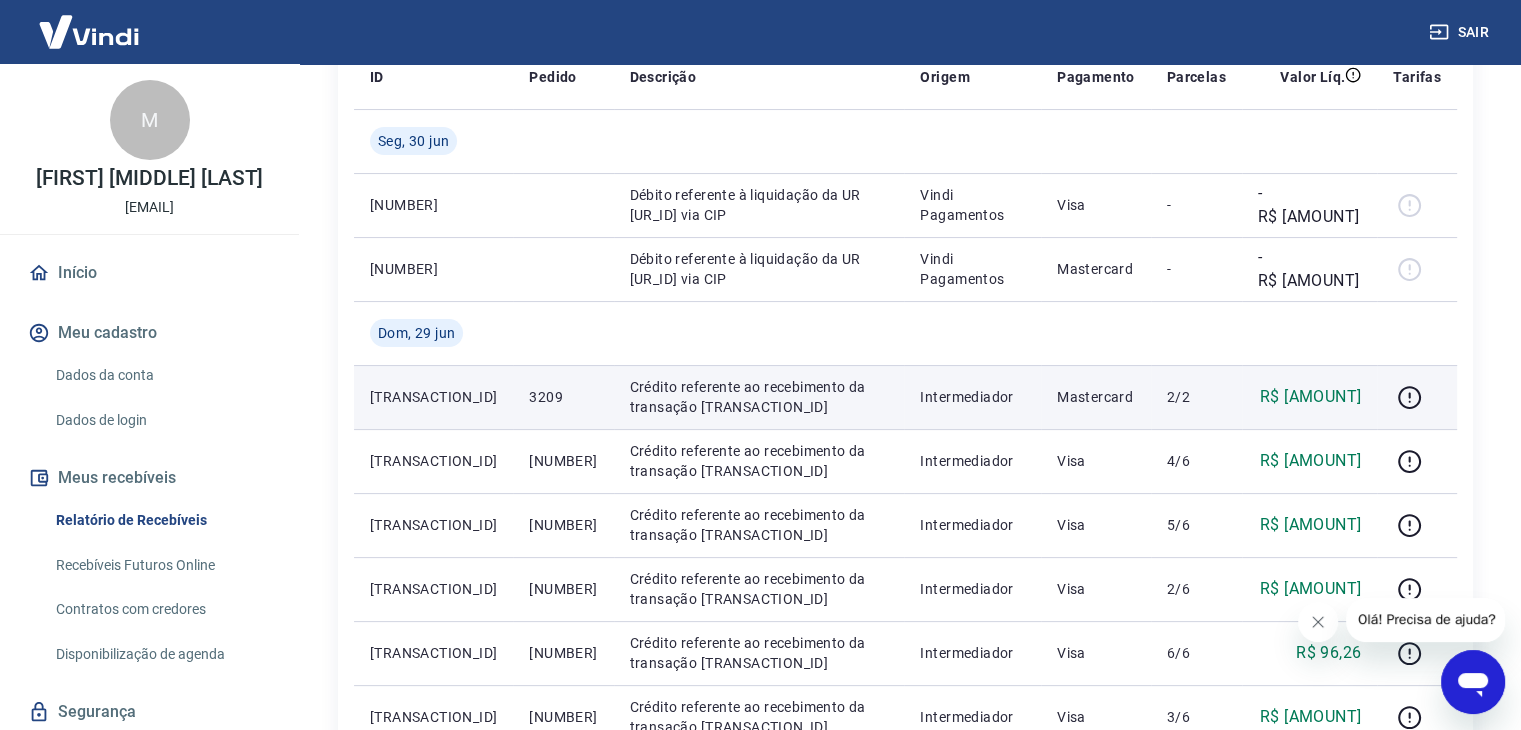 scroll, scrollTop: 0, scrollLeft: 0, axis: both 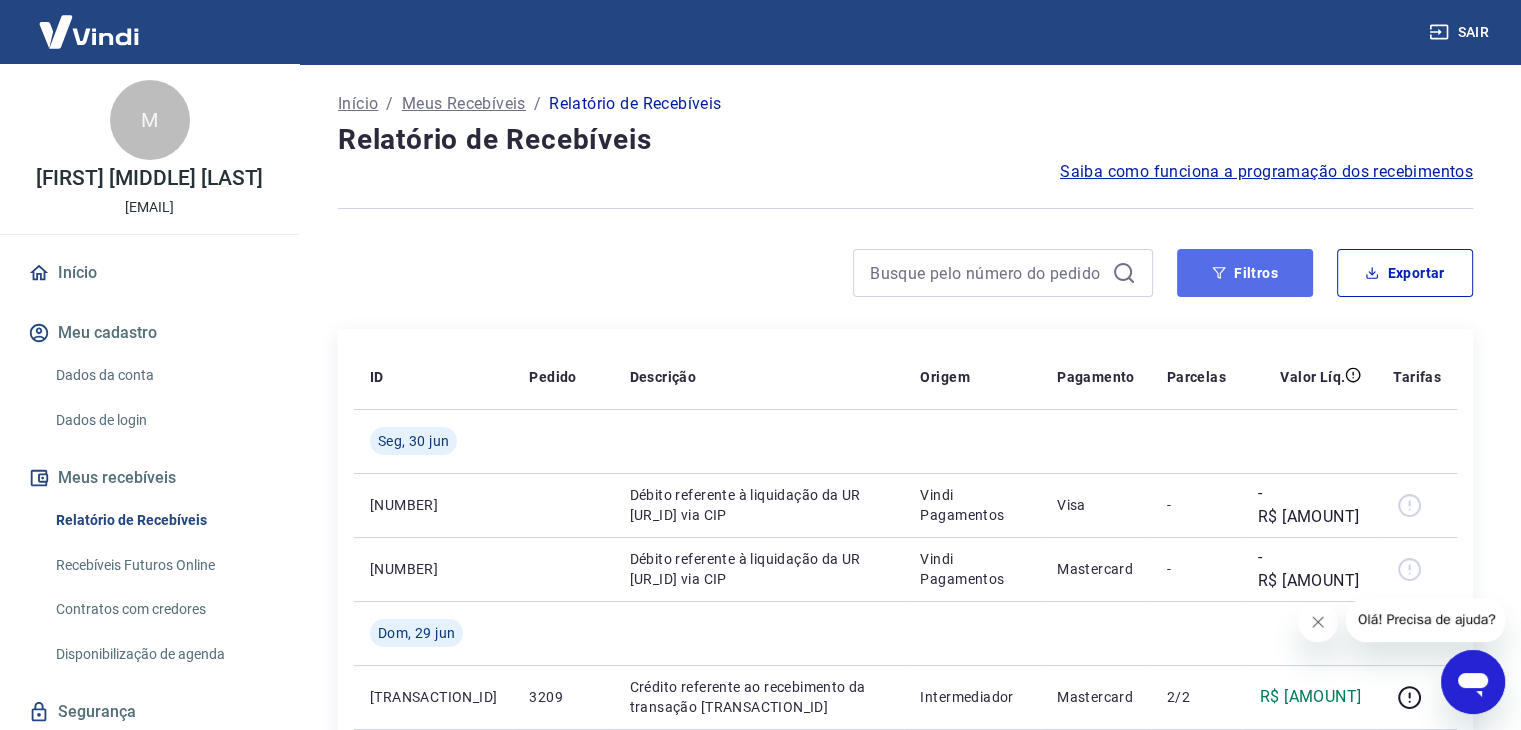 click 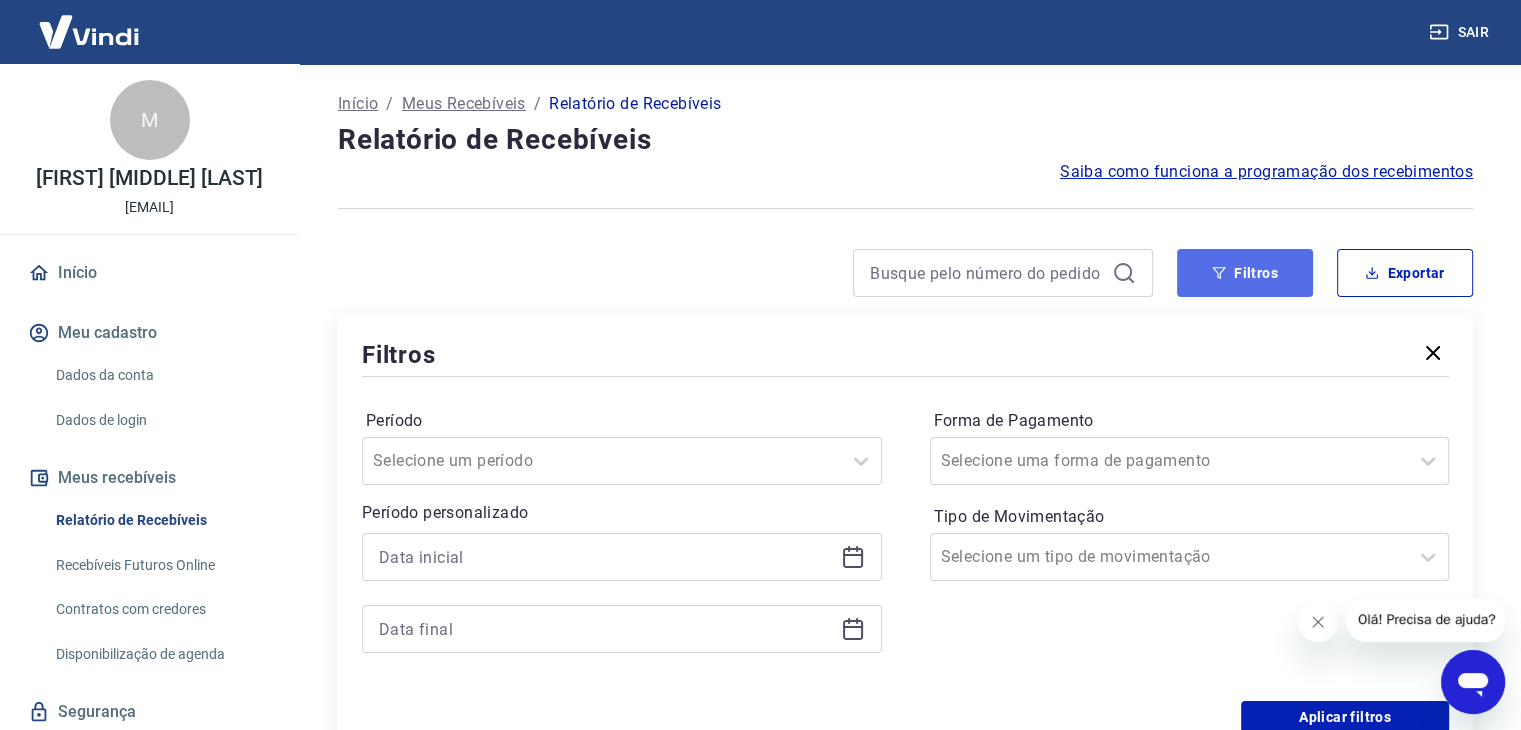 click on "Filtros" at bounding box center [1245, 273] 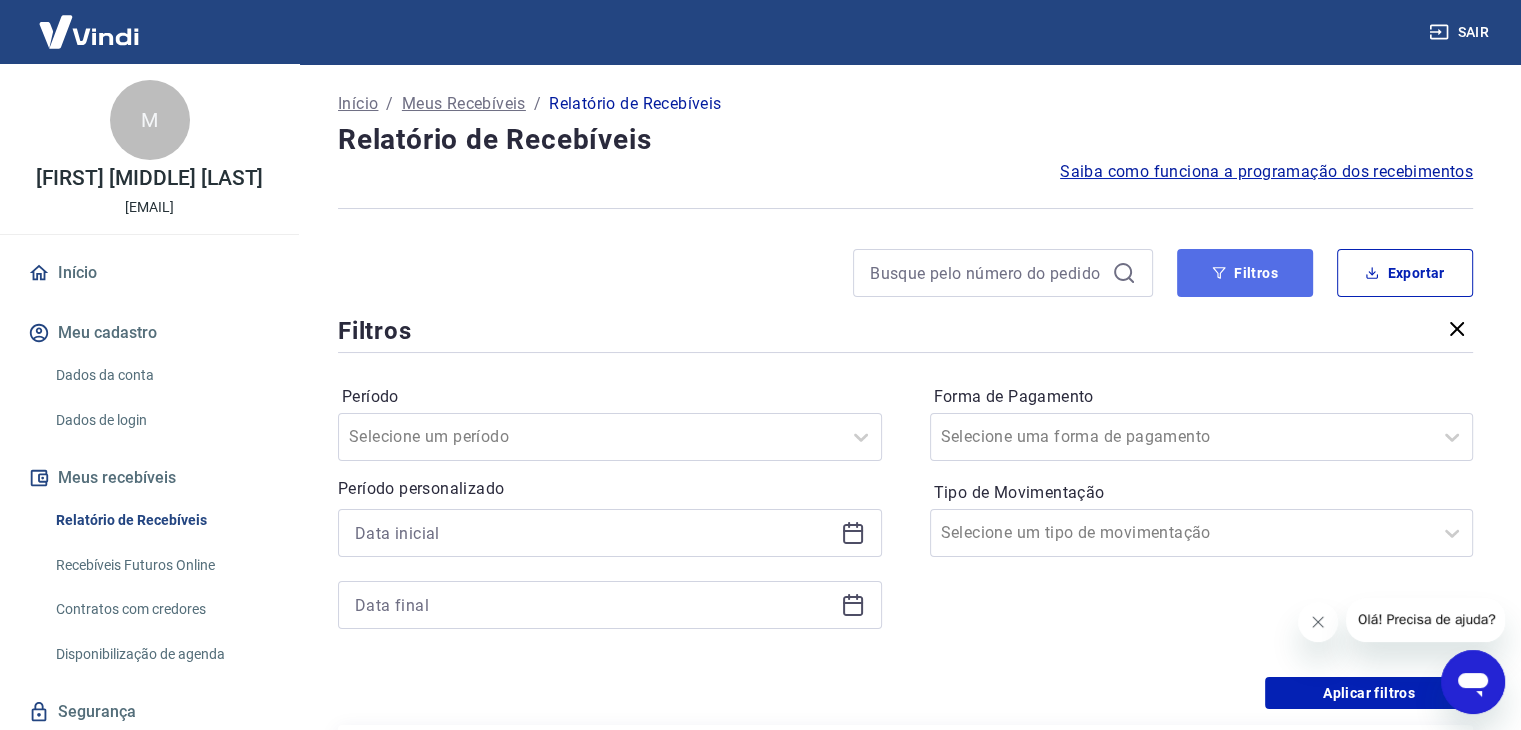 click on "Filtros" at bounding box center [1245, 273] 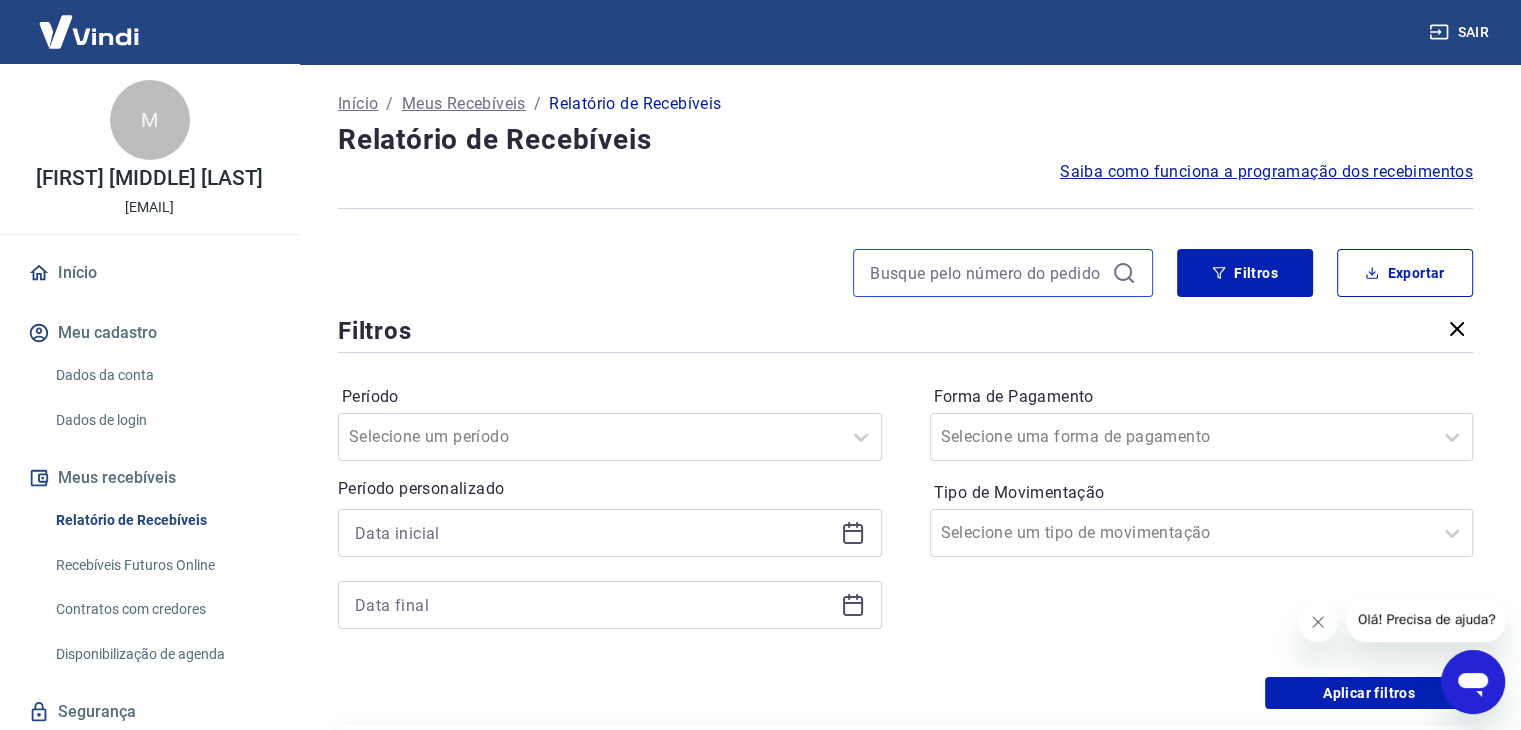 click at bounding box center (987, 273) 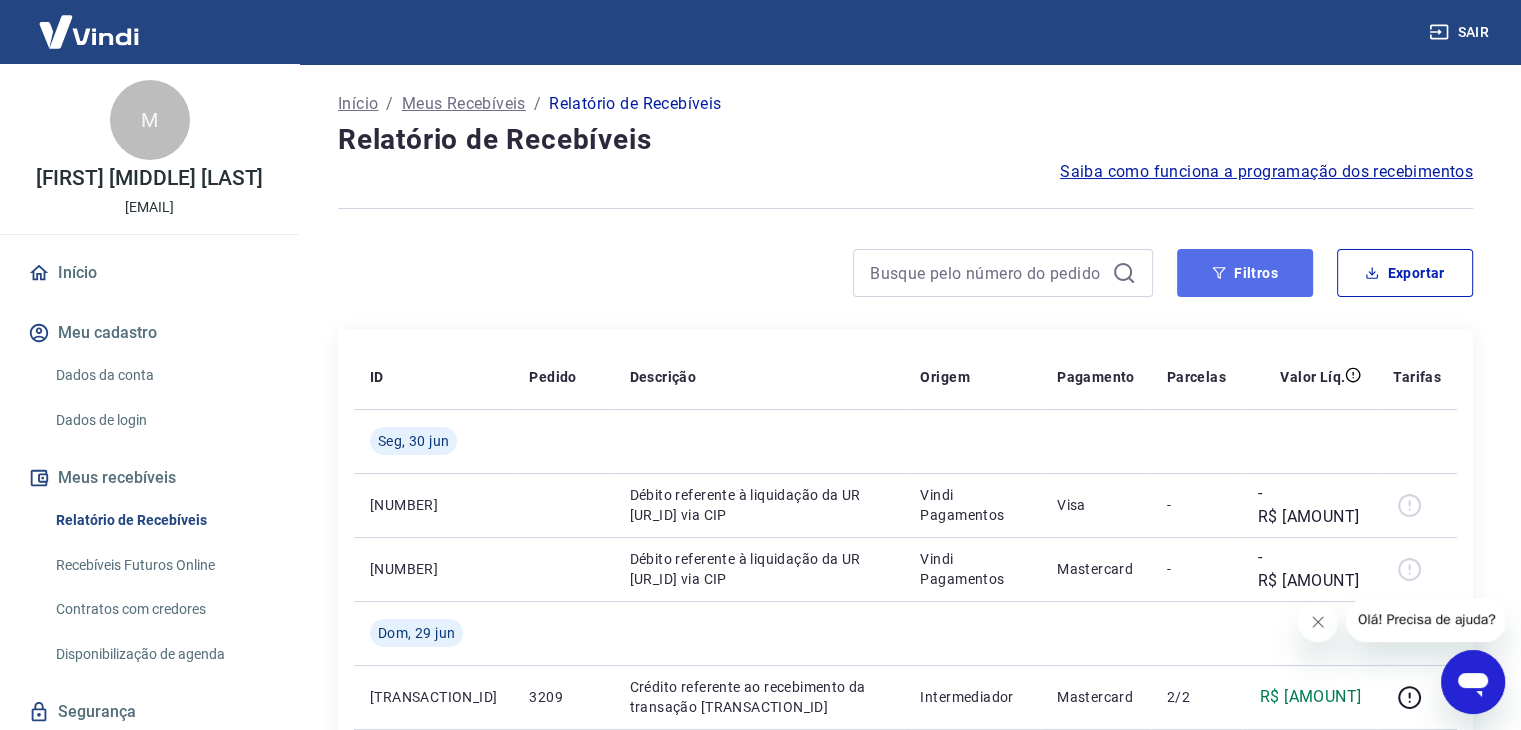 click 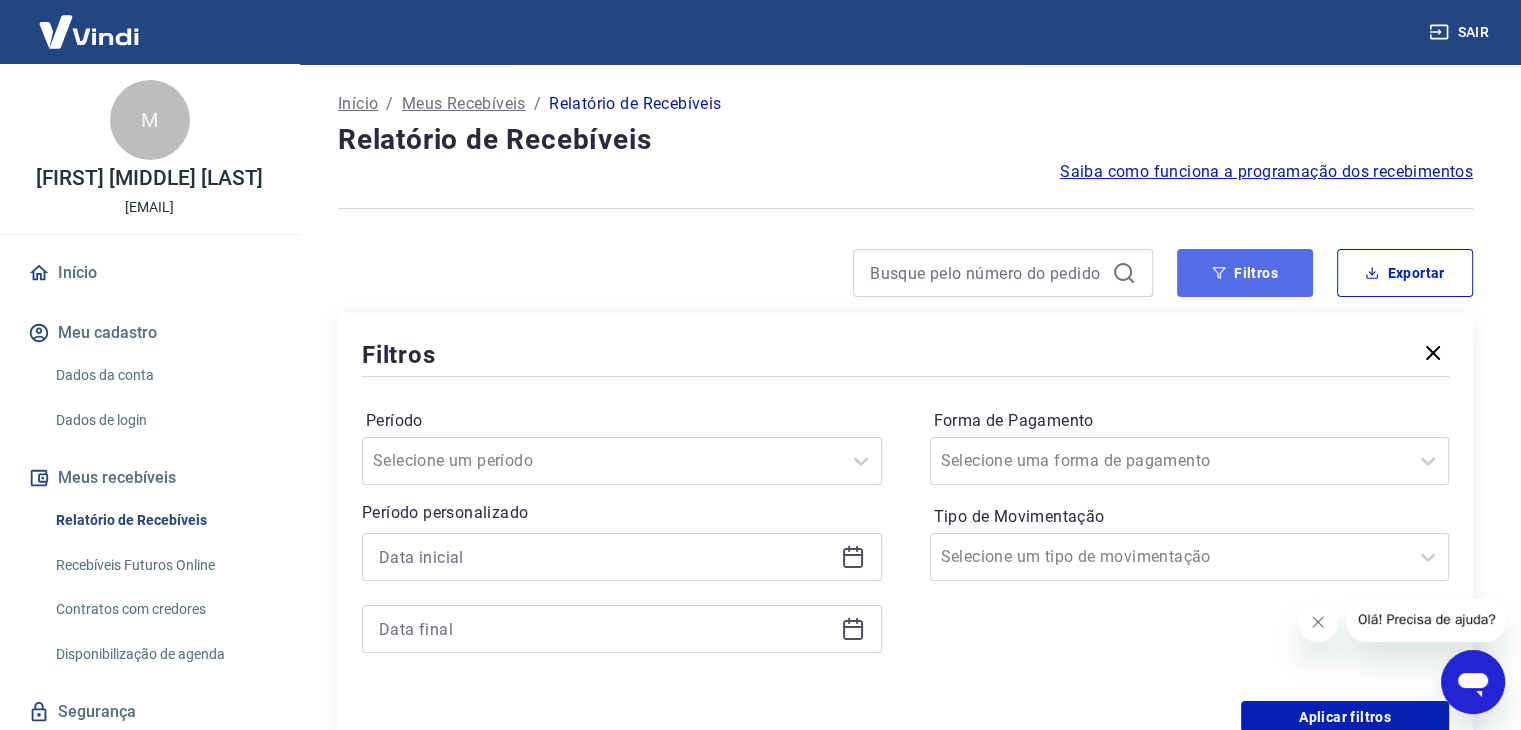 click 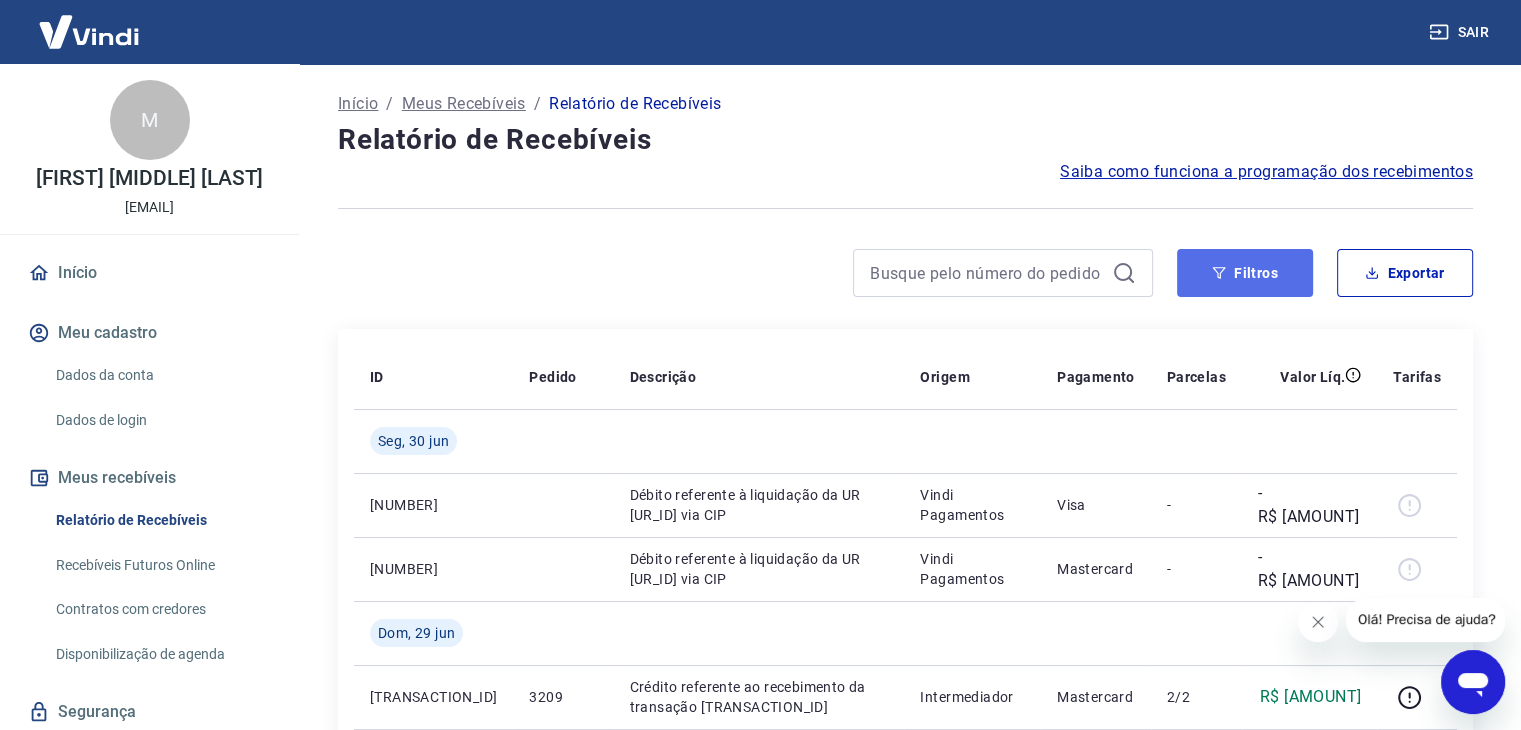 click 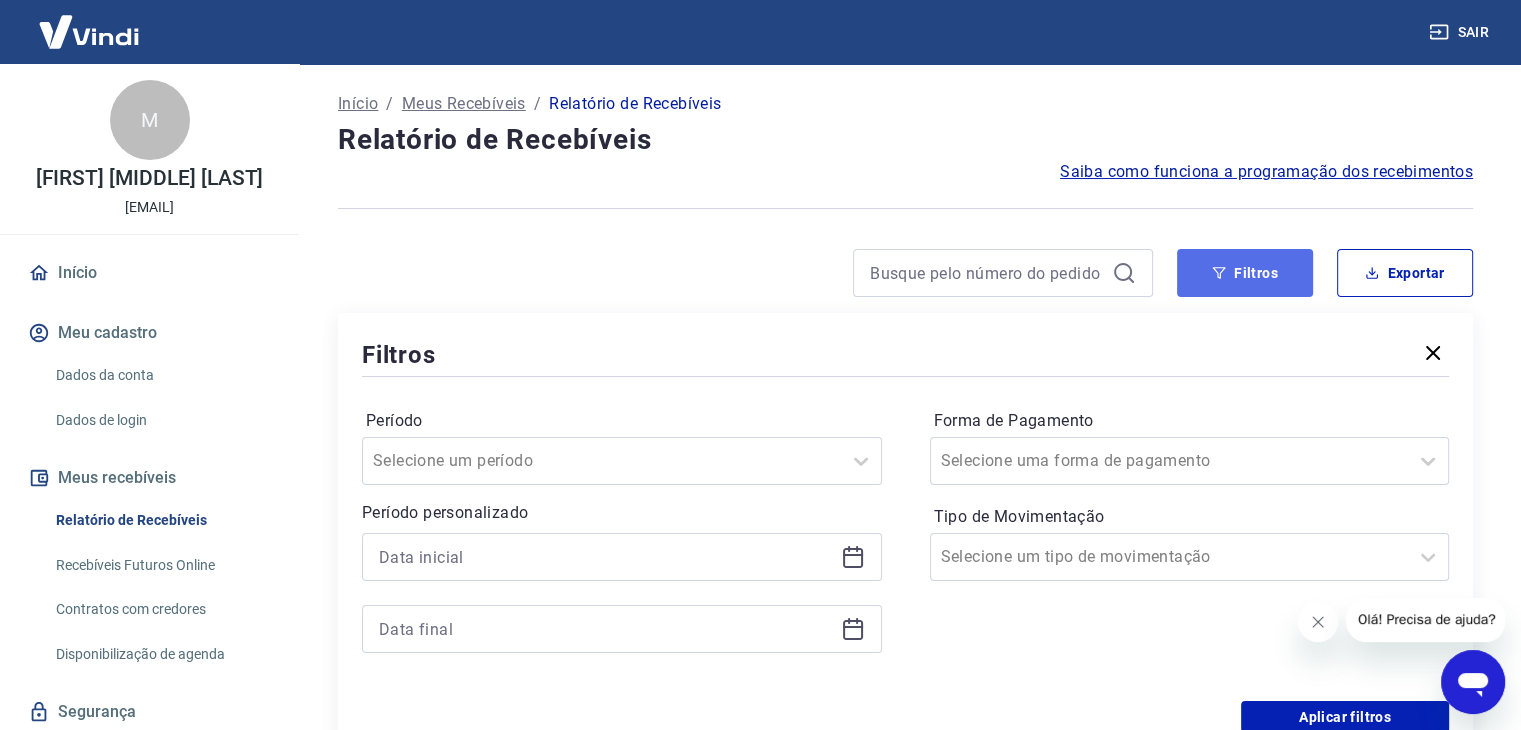 click 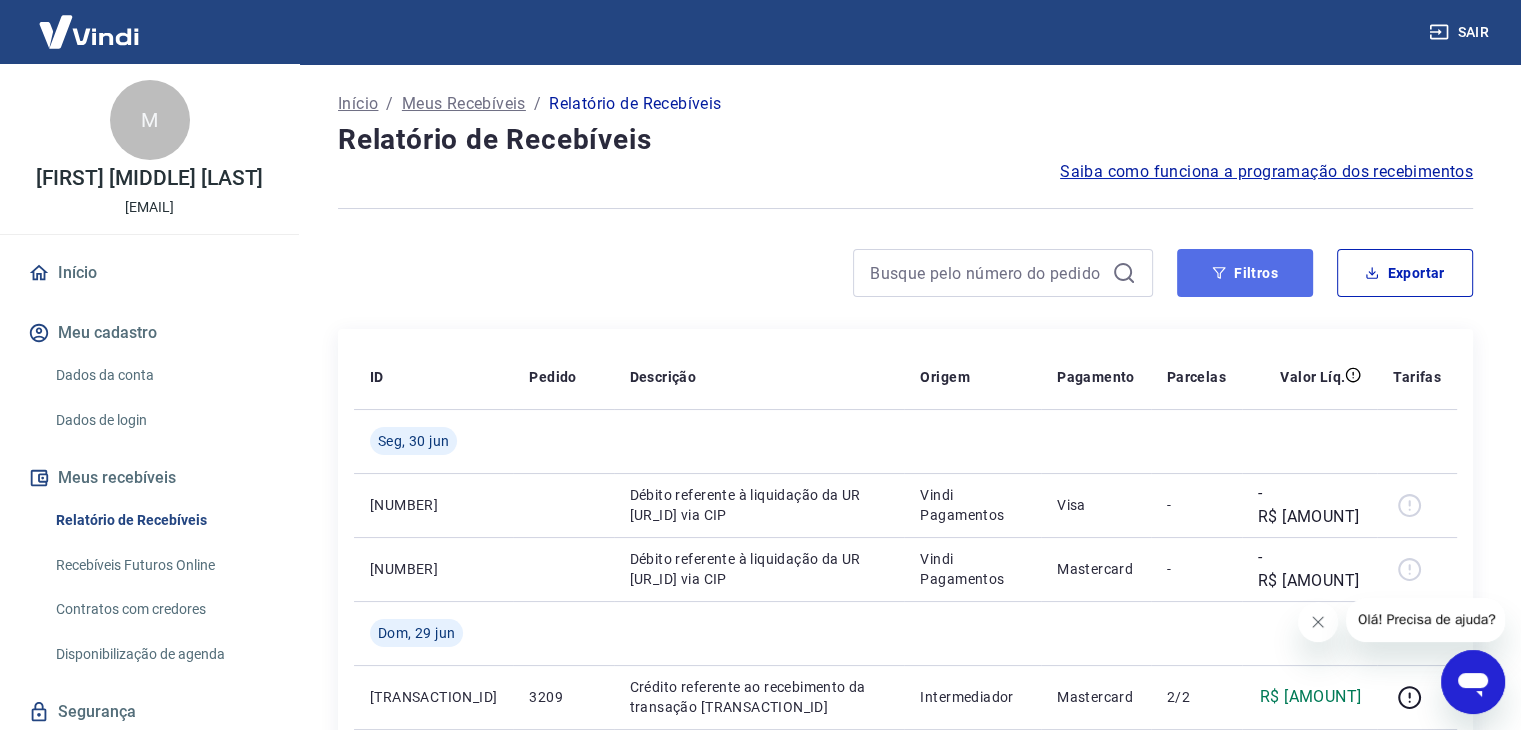 click 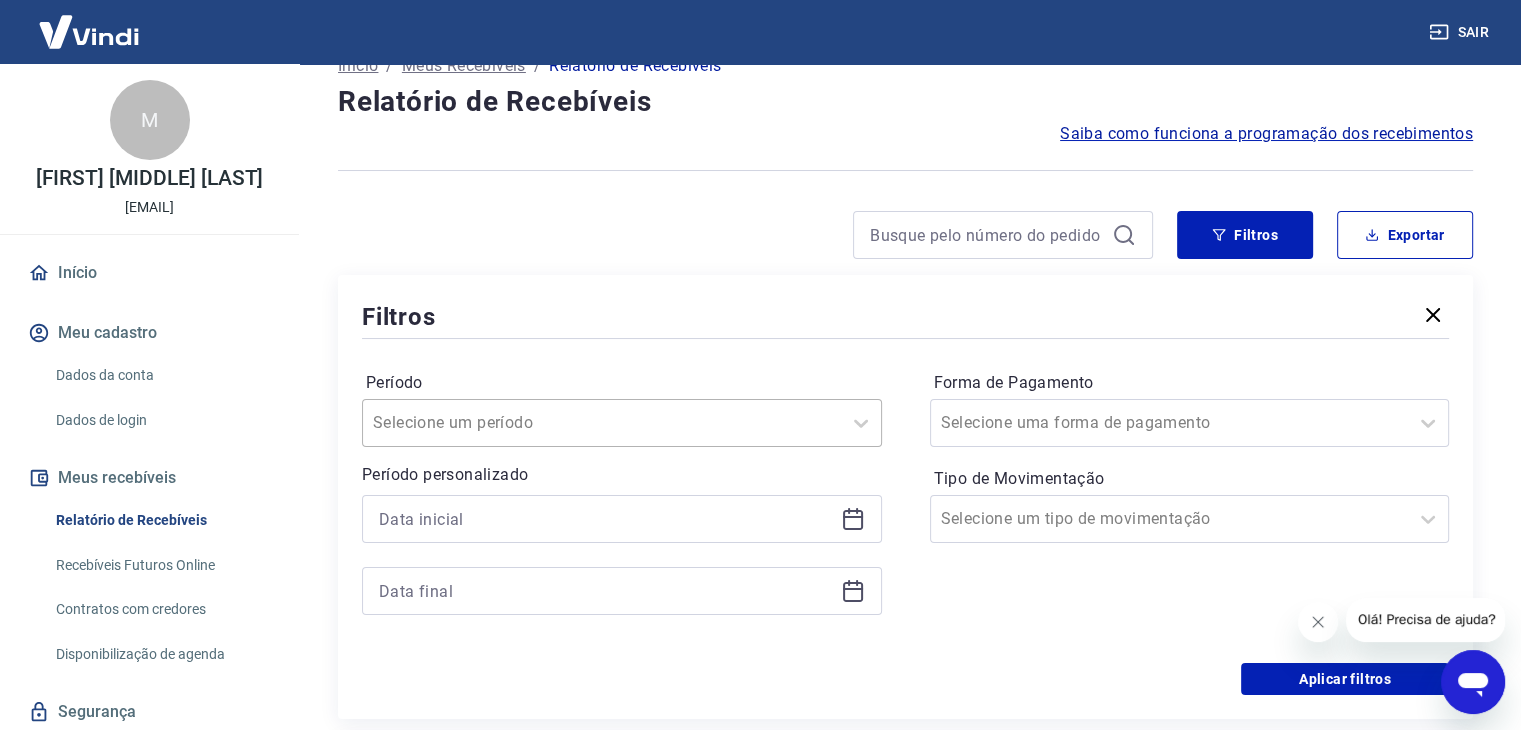 click on "Selecione um período" at bounding box center [622, 423] 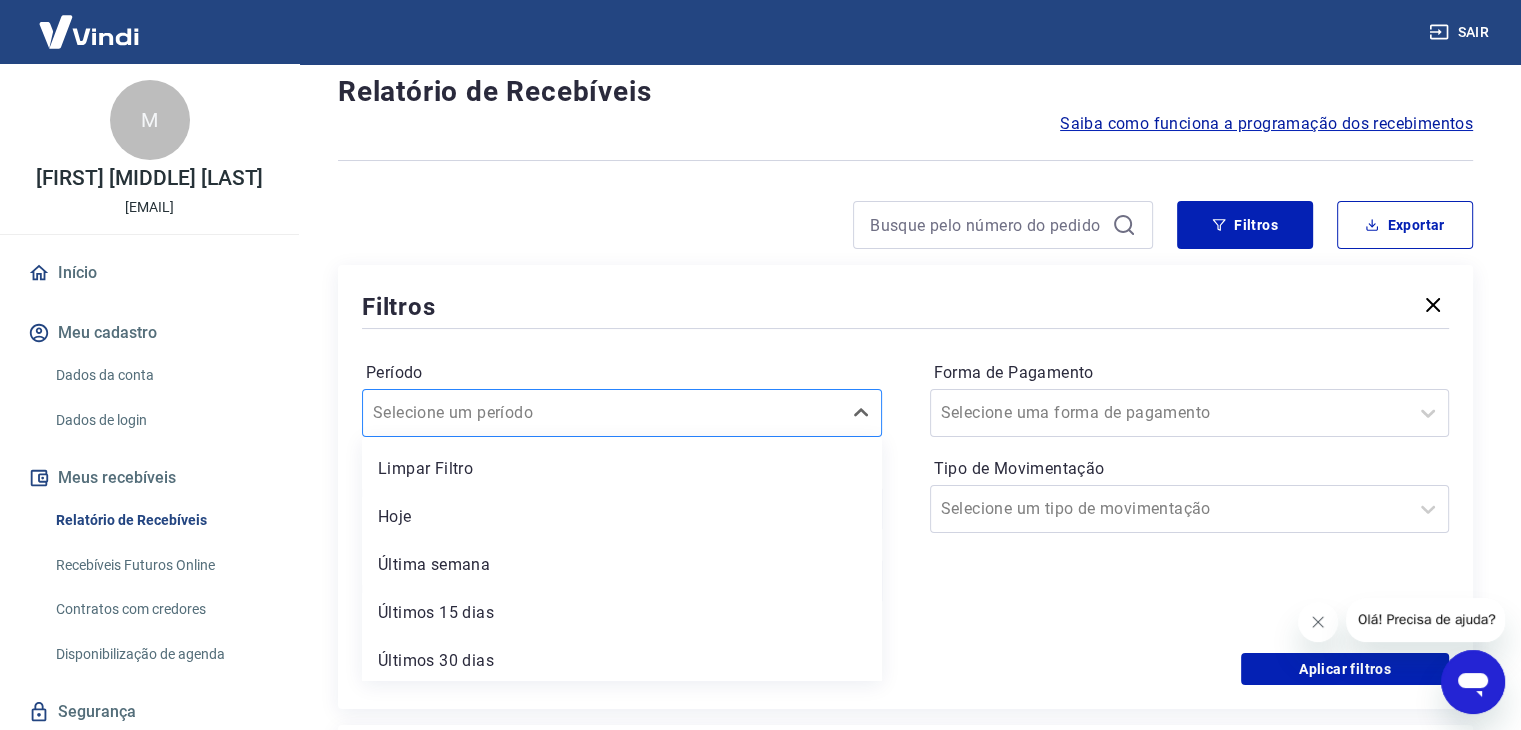 scroll, scrollTop: 56, scrollLeft: 0, axis: vertical 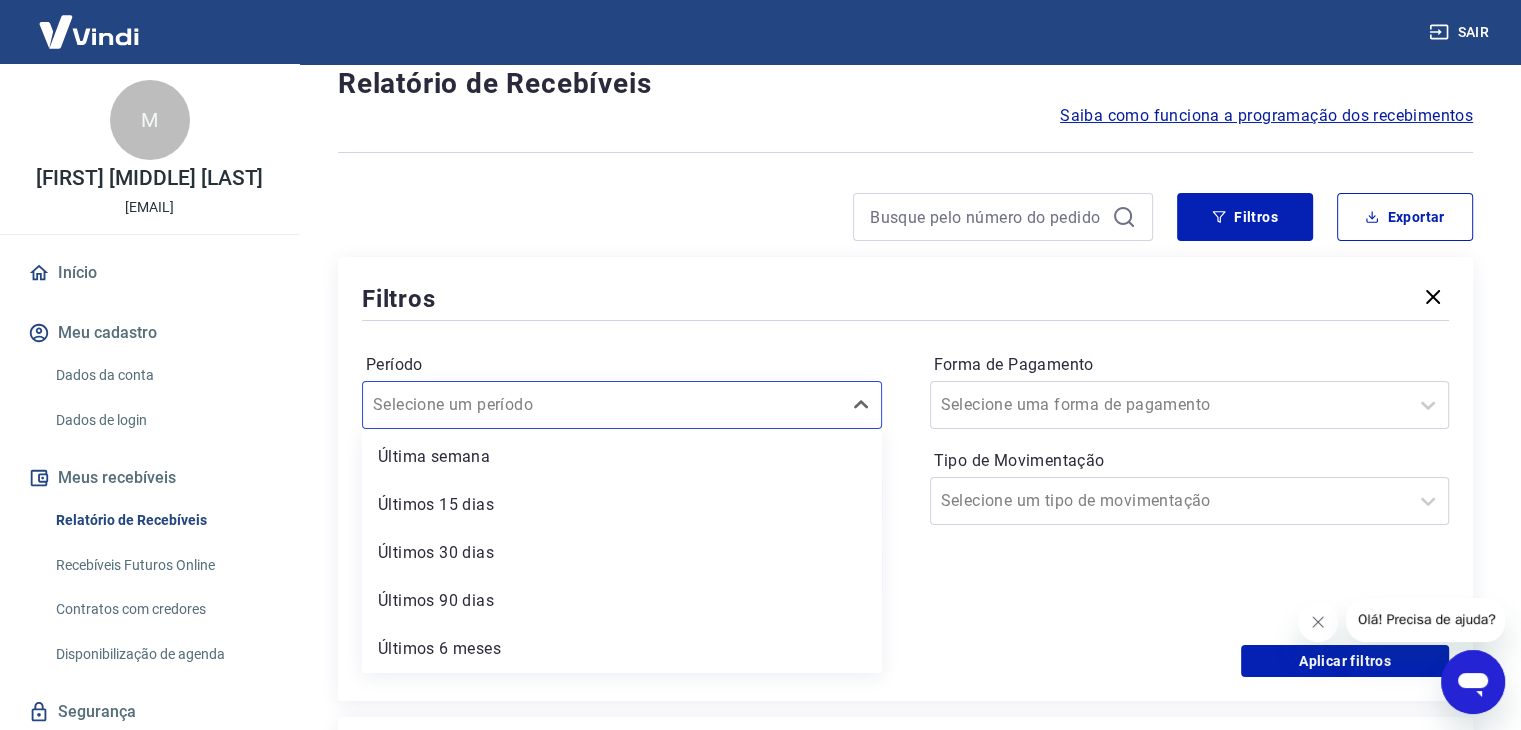 click on "Filtros" at bounding box center [905, 298] 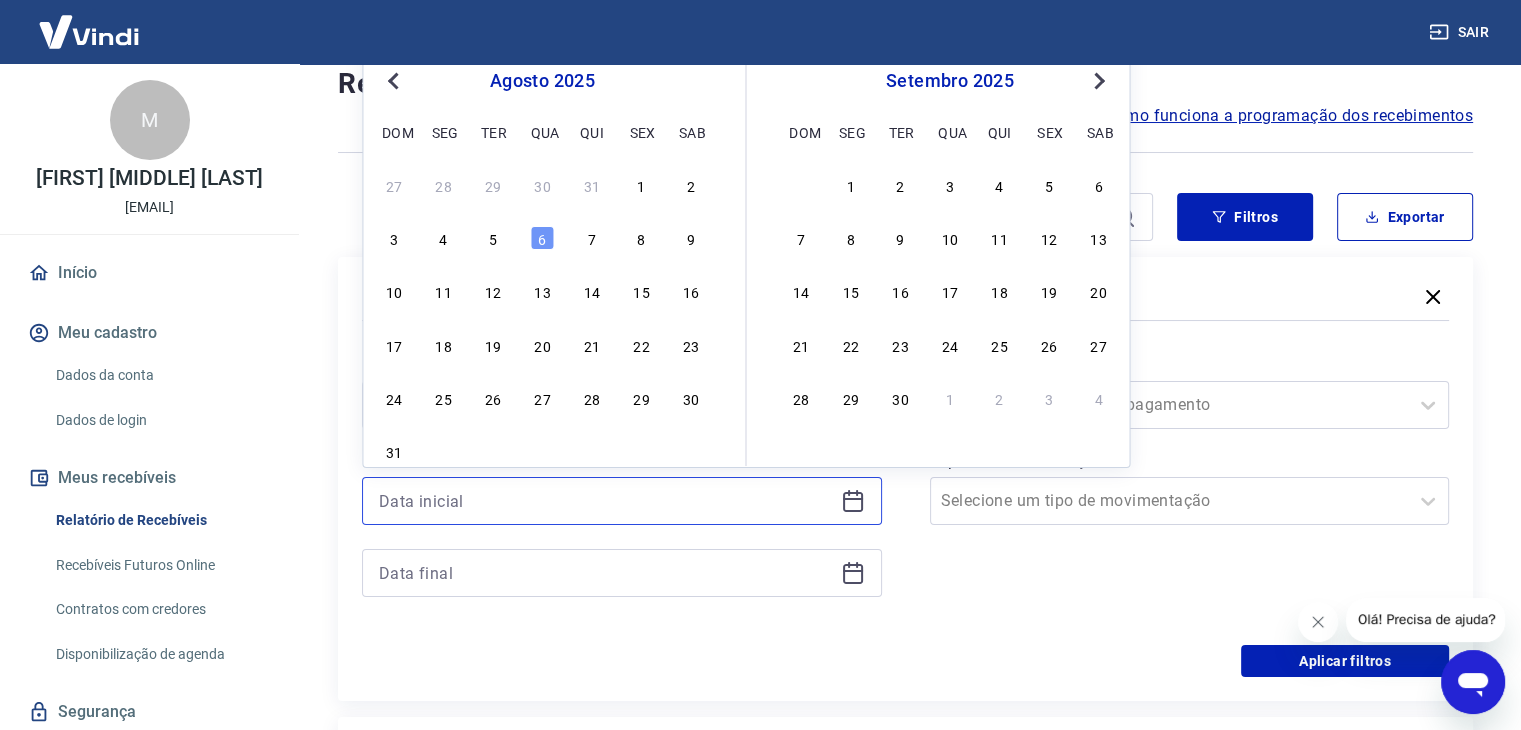 click at bounding box center [606, 501] 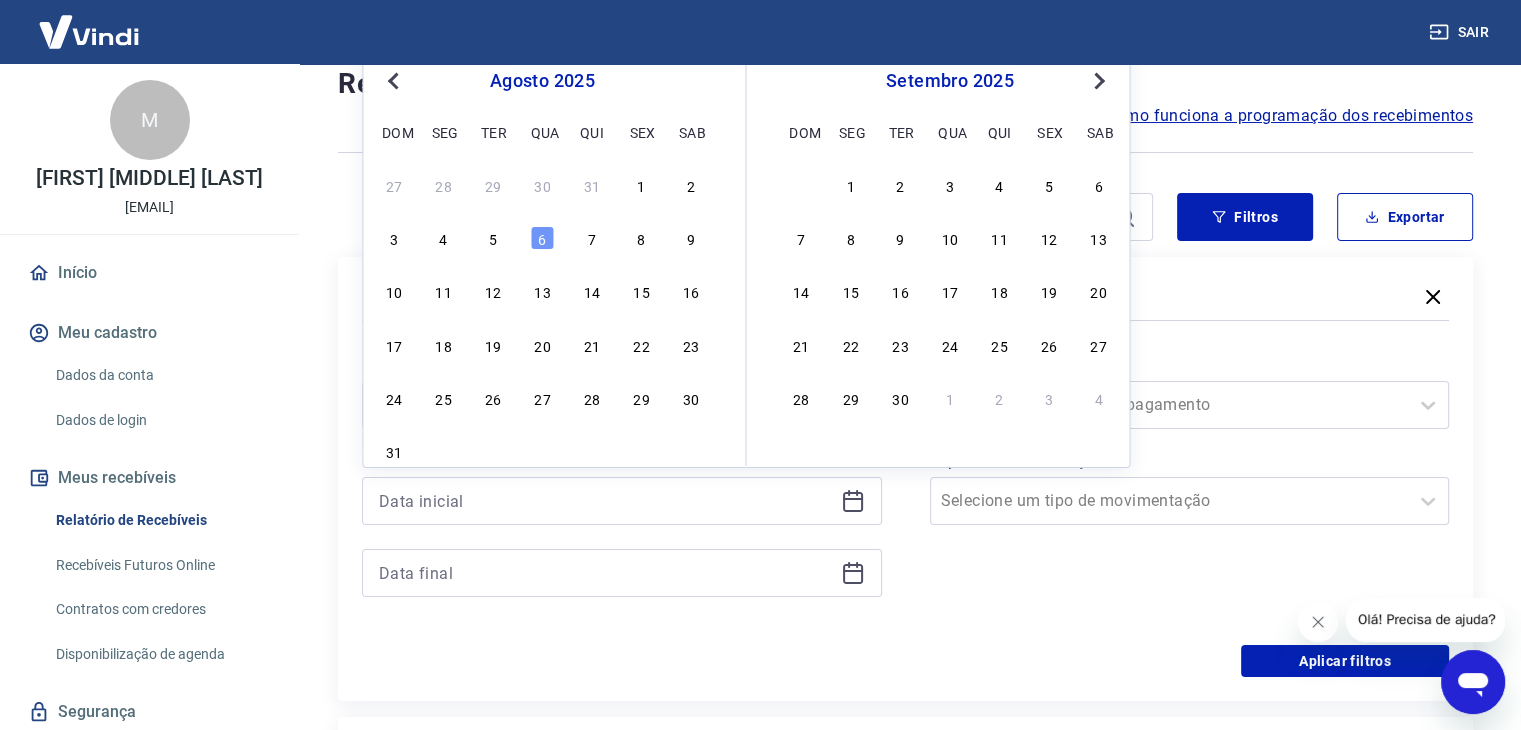 click on "Previous Month" at bounding box center (393, 81) 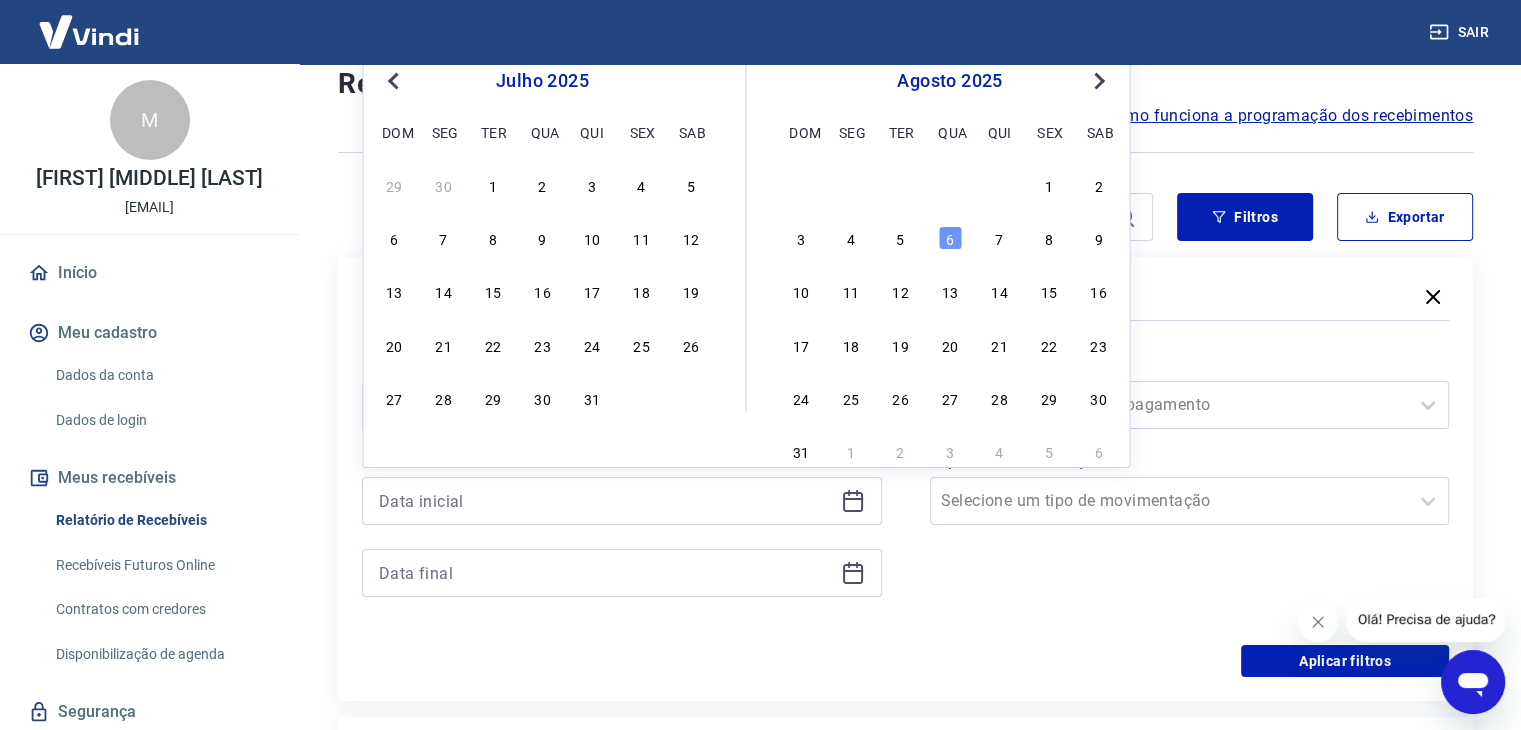 click on "Previous Month" at bounding box center (393, 81) 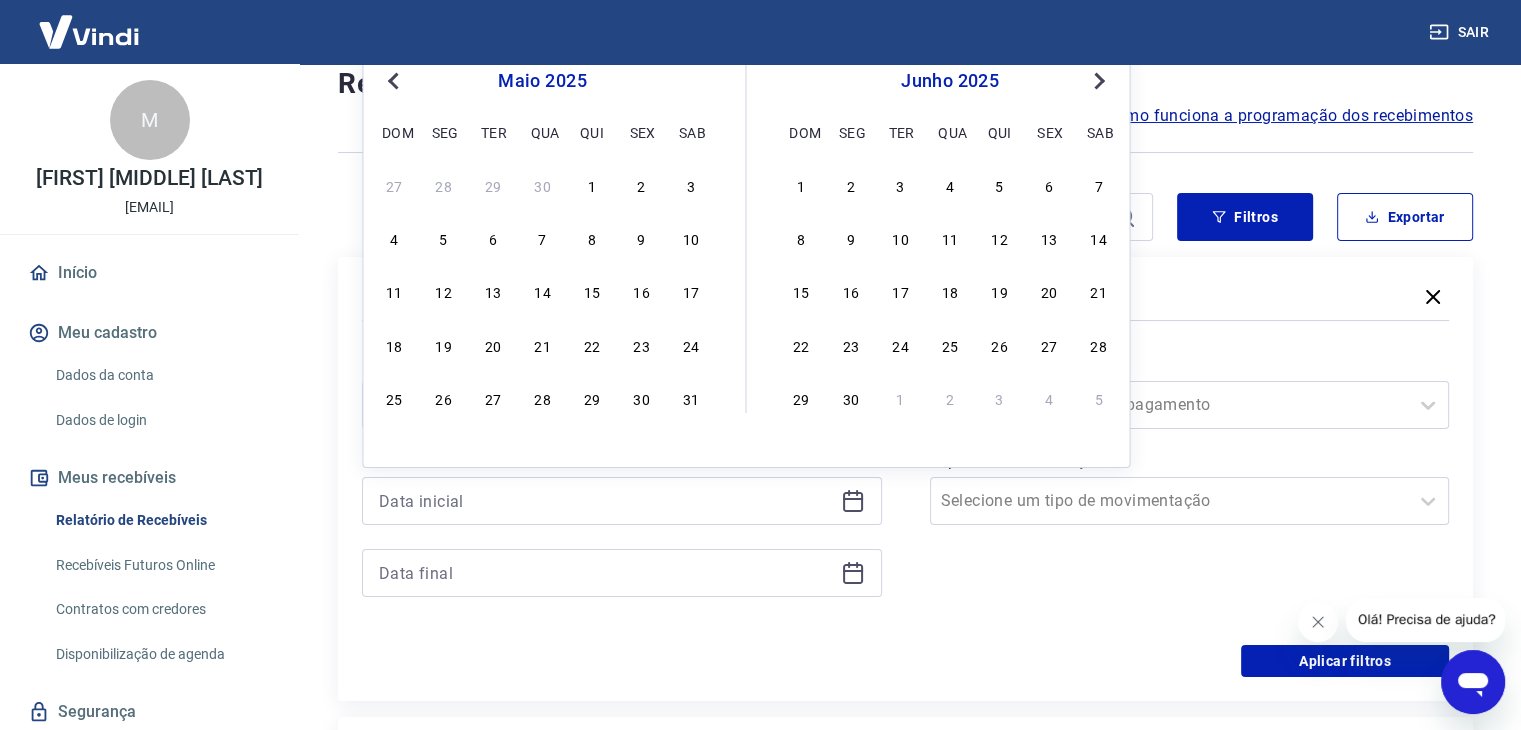 click on "Previous Month" at bounding box center [393, 81] 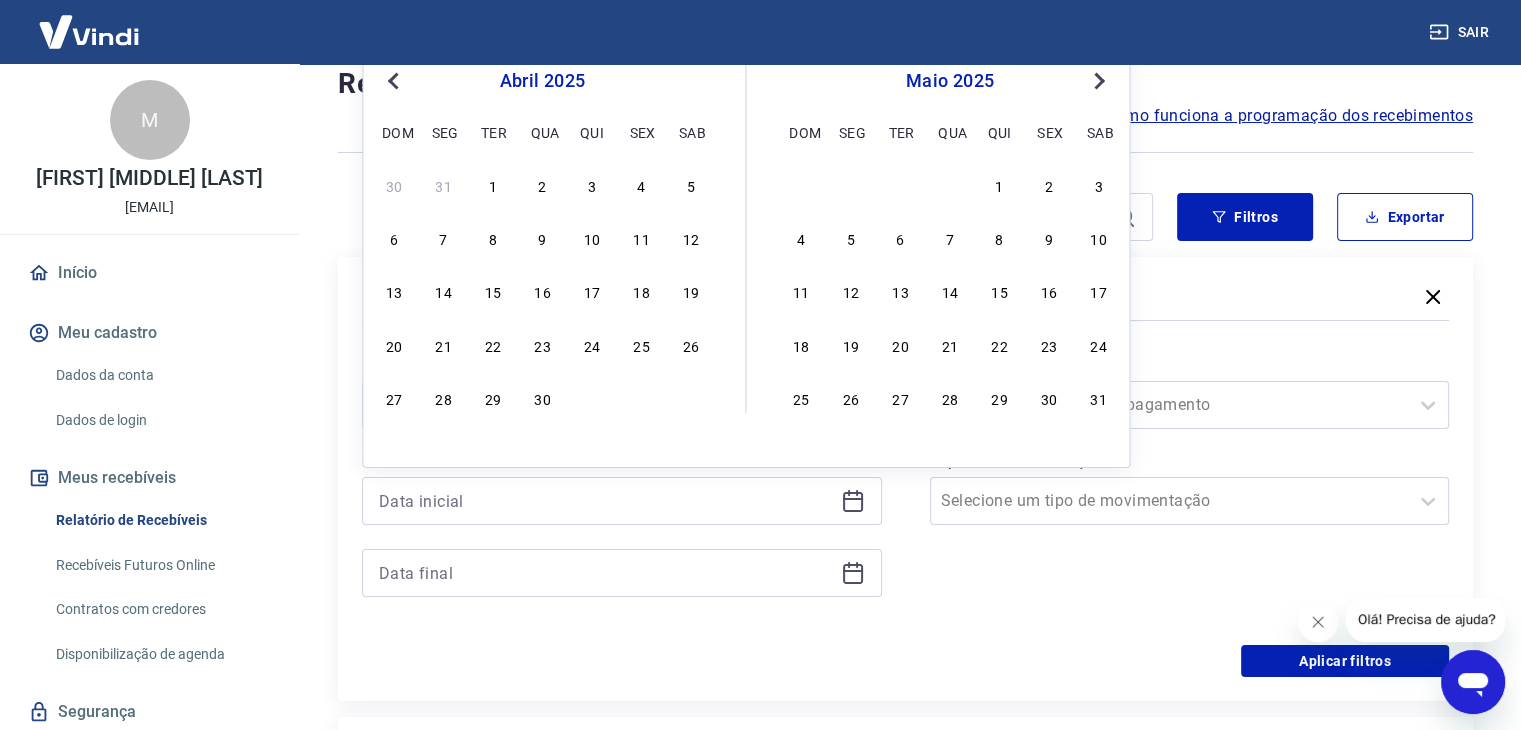 click on "Previous Month" at bounding box center [393, 81] 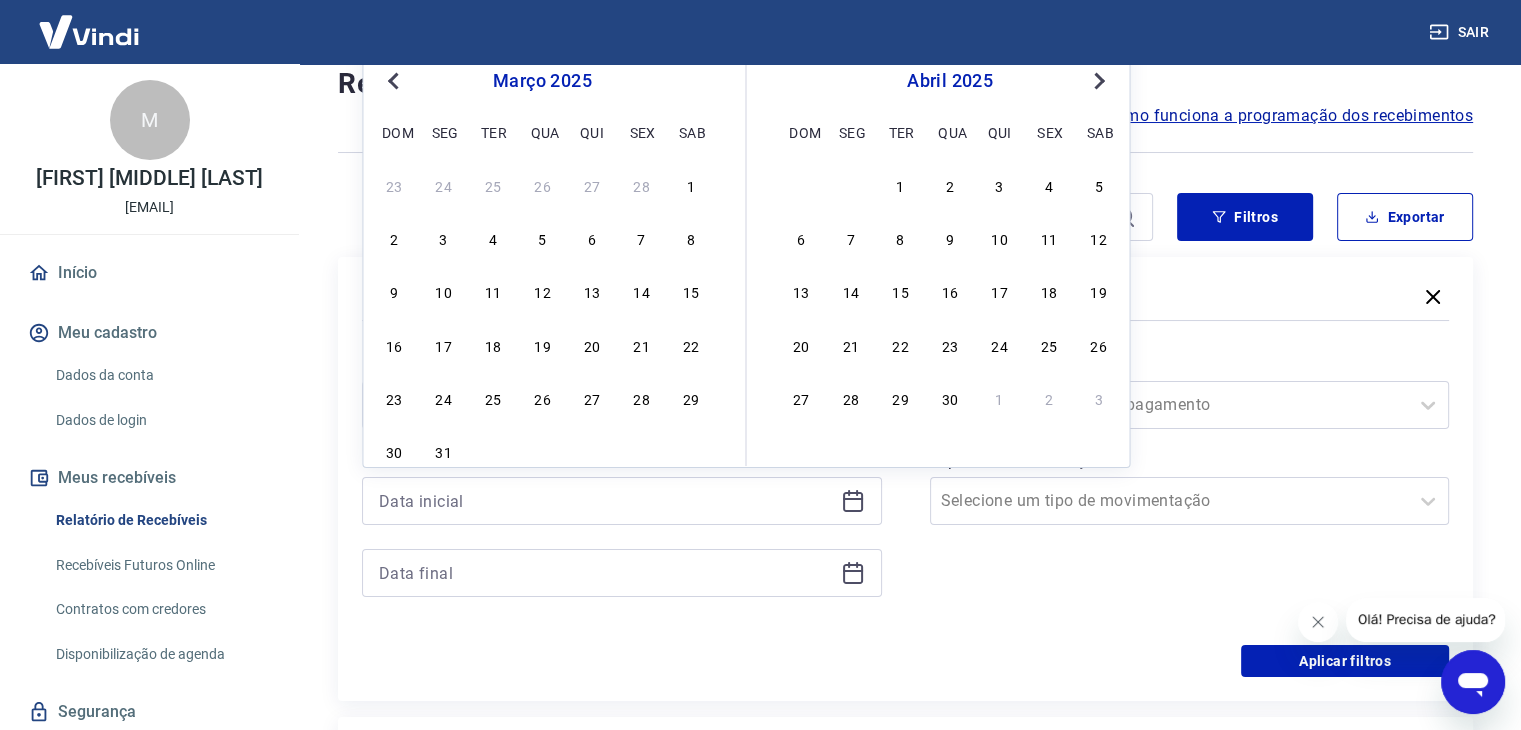 click on "Previous Month" at bounding box center (393, 81) 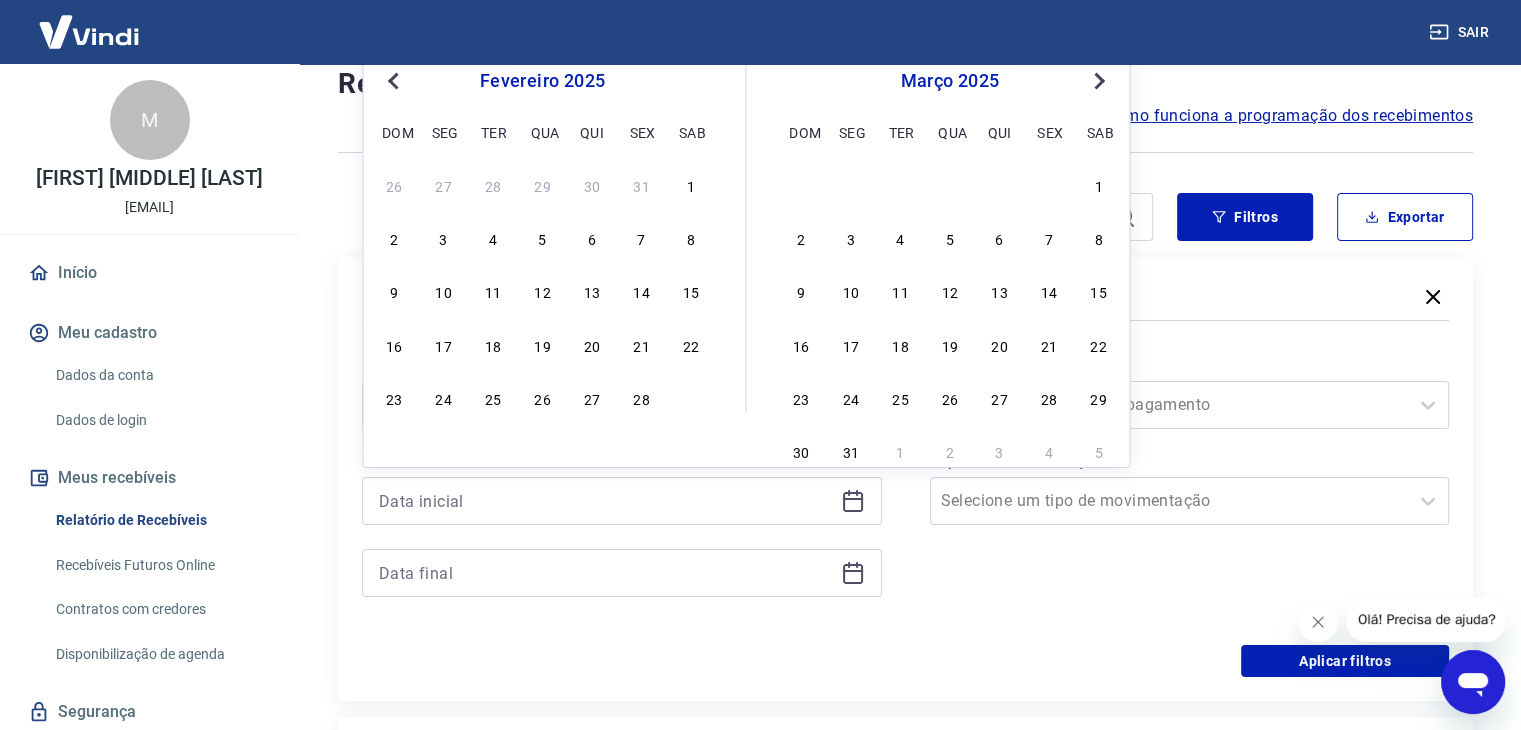click on "Previous Month" at bounding box center (393, 81) 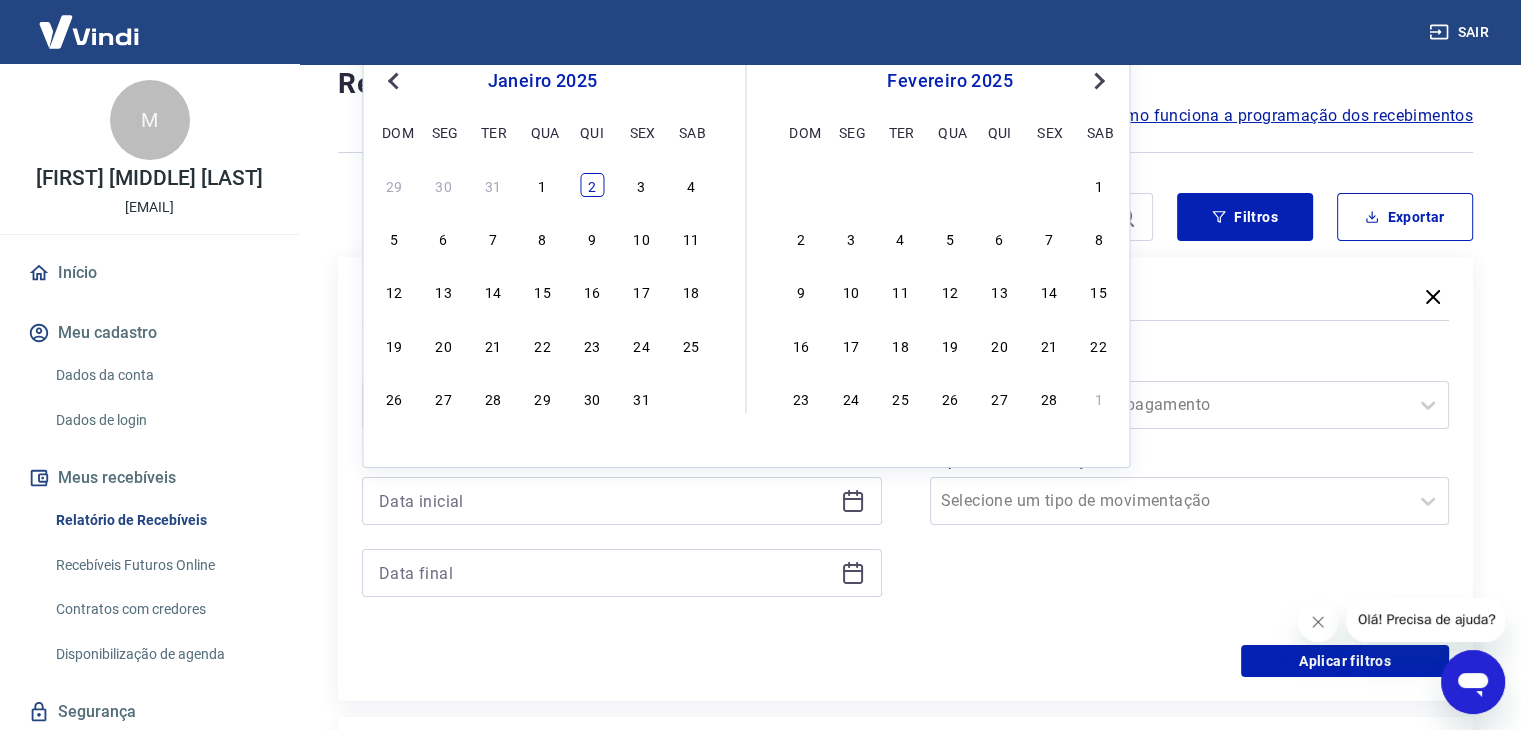 click on "2" at bounding box center [592, 185] 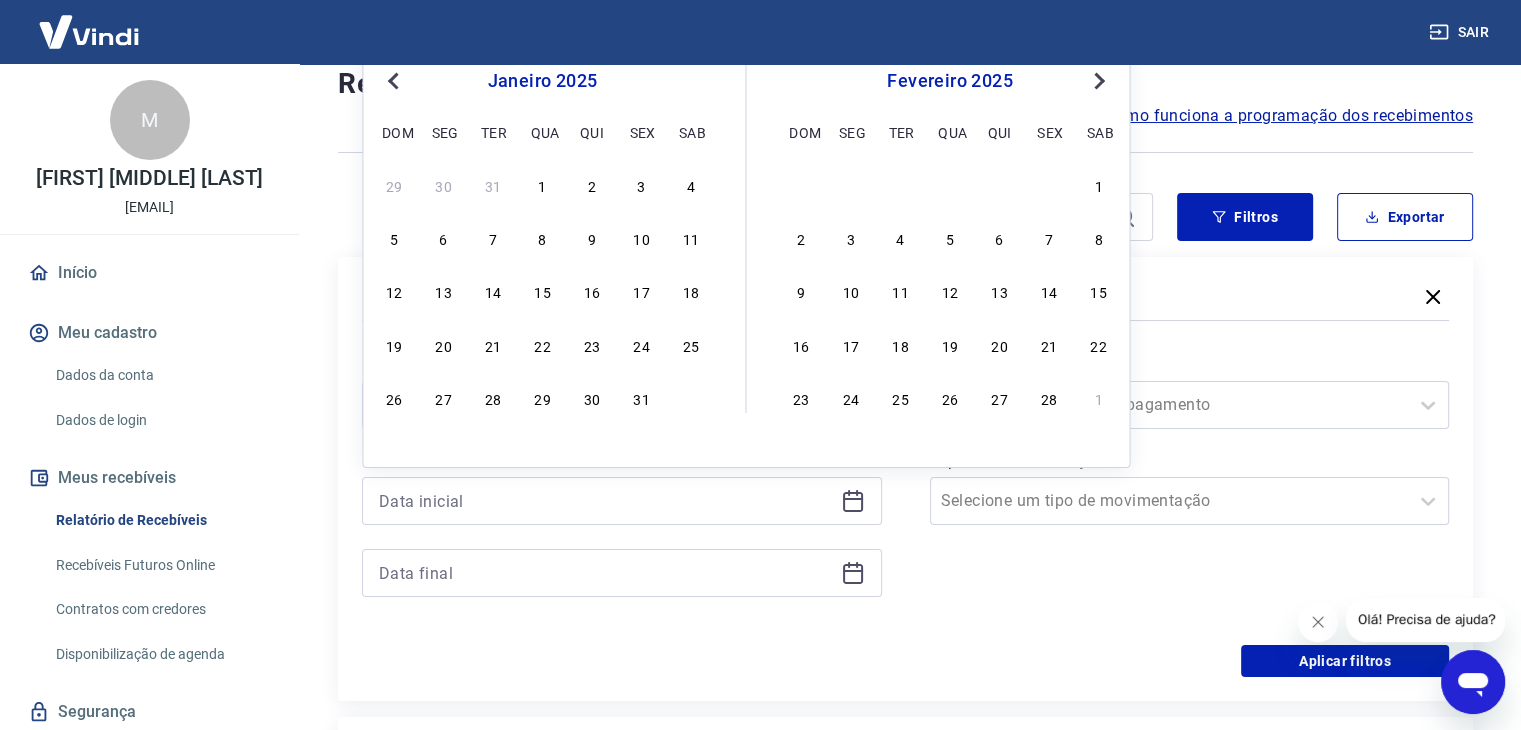 type on "[DATE]" 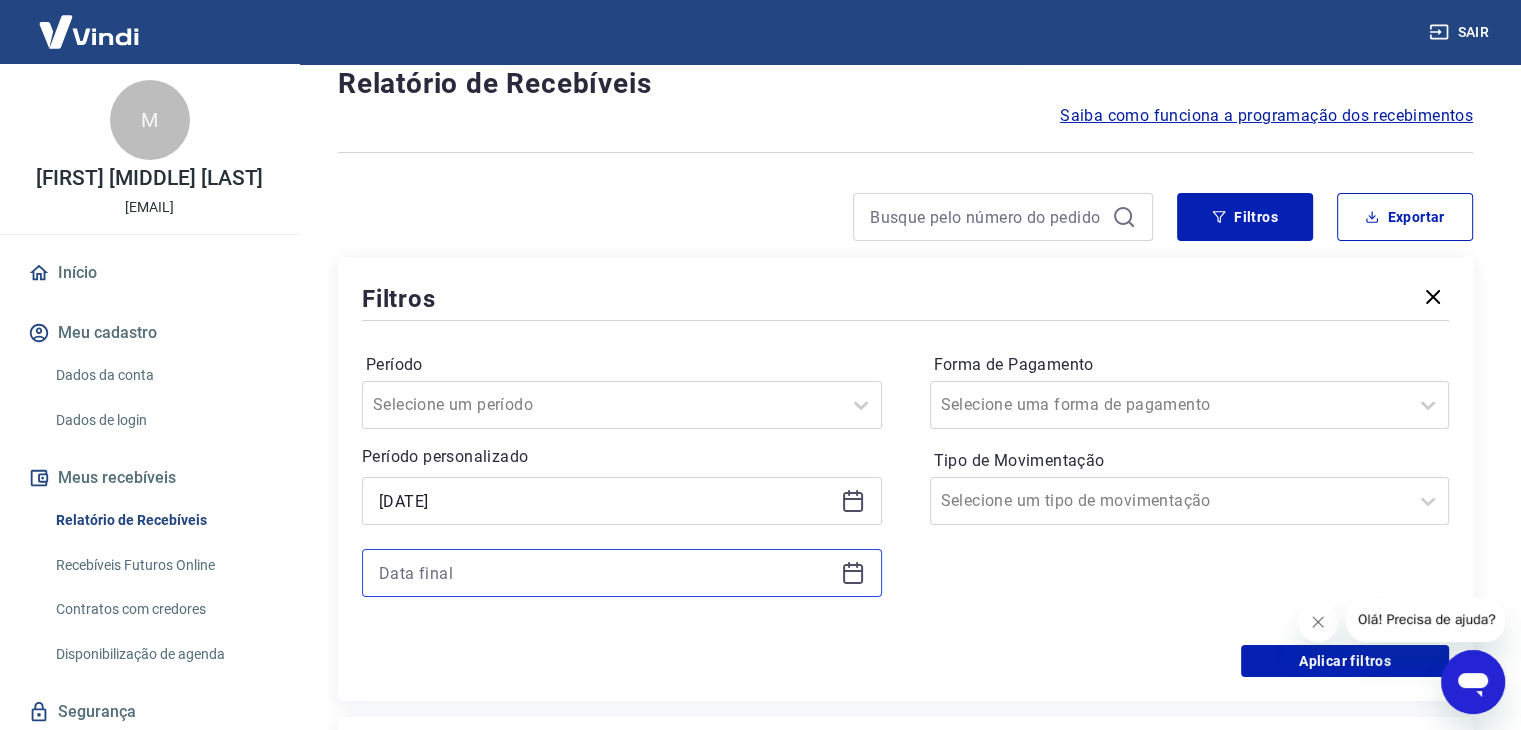 click at bounding box center [606, 573] 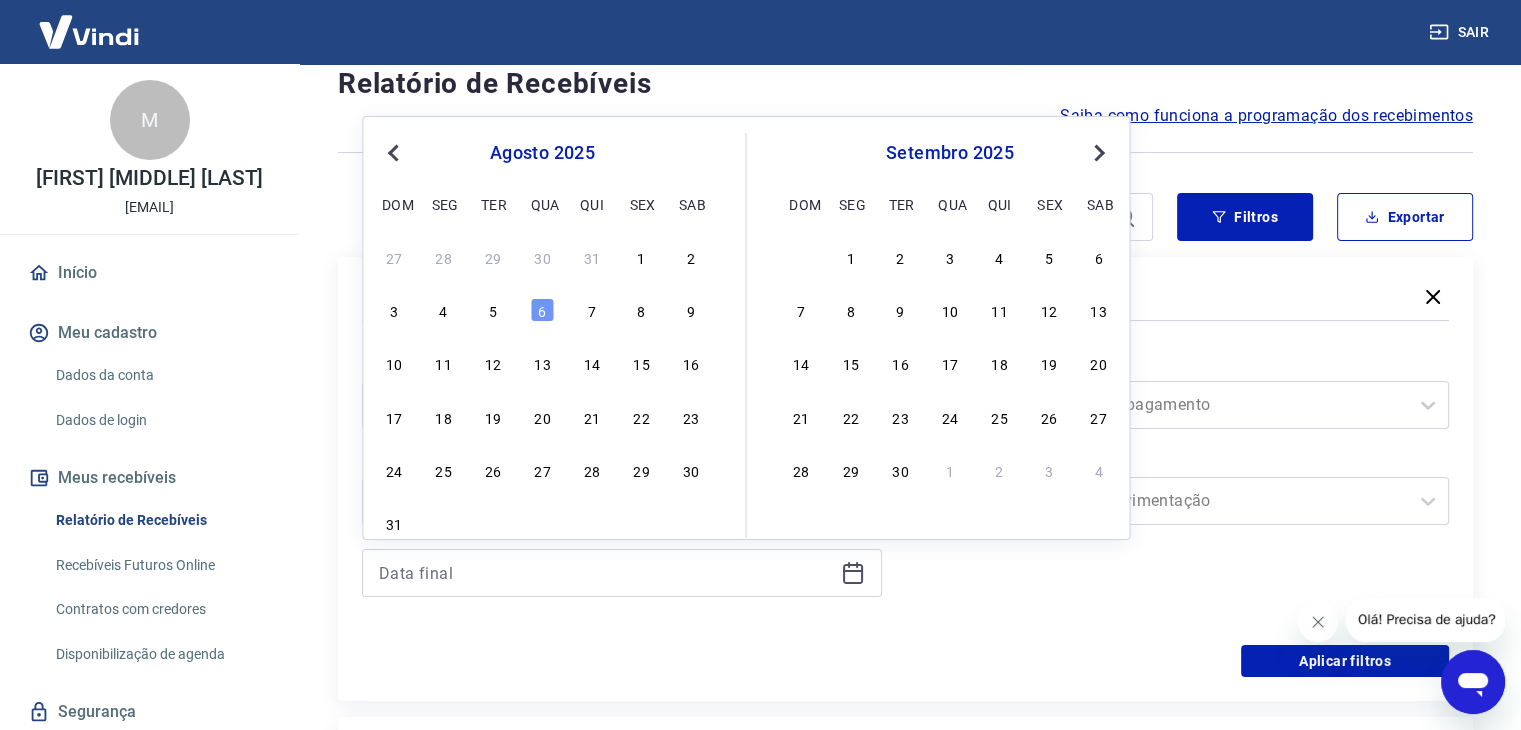 click on "Previous Month" at bounding box center (395, 152) 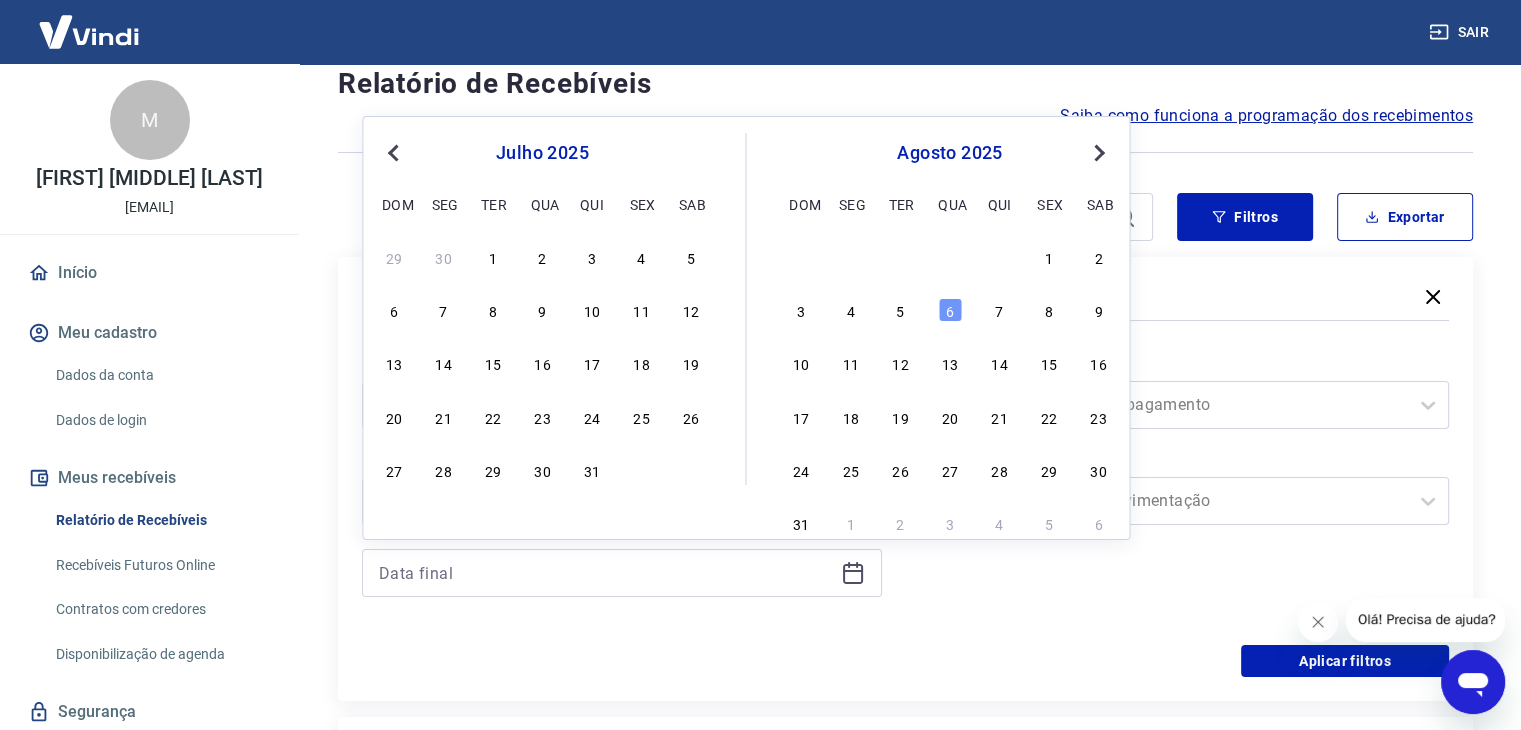 click on "Previous Month" at bounding box center [395, 152] 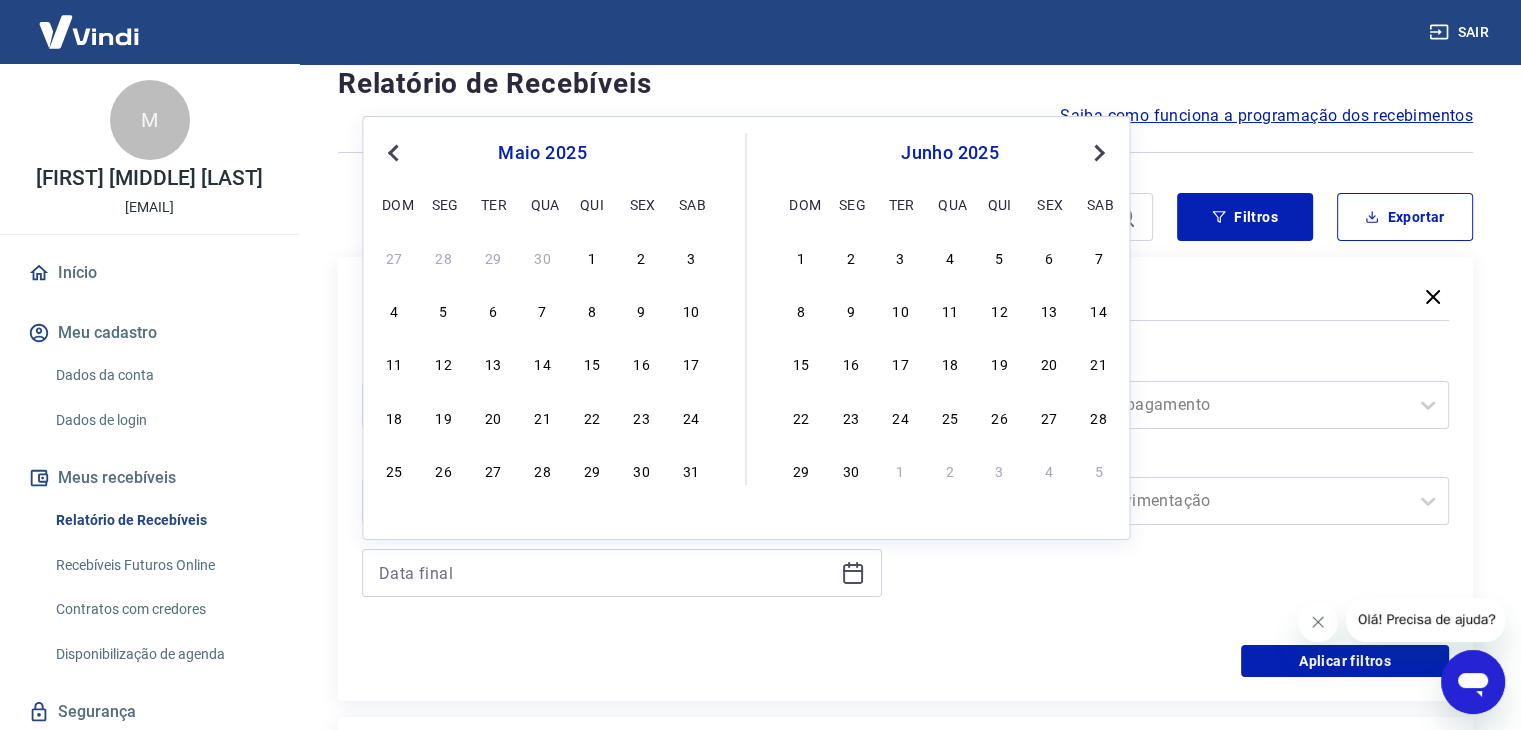 click on "Previous Month" at bounding box center (395, 152) 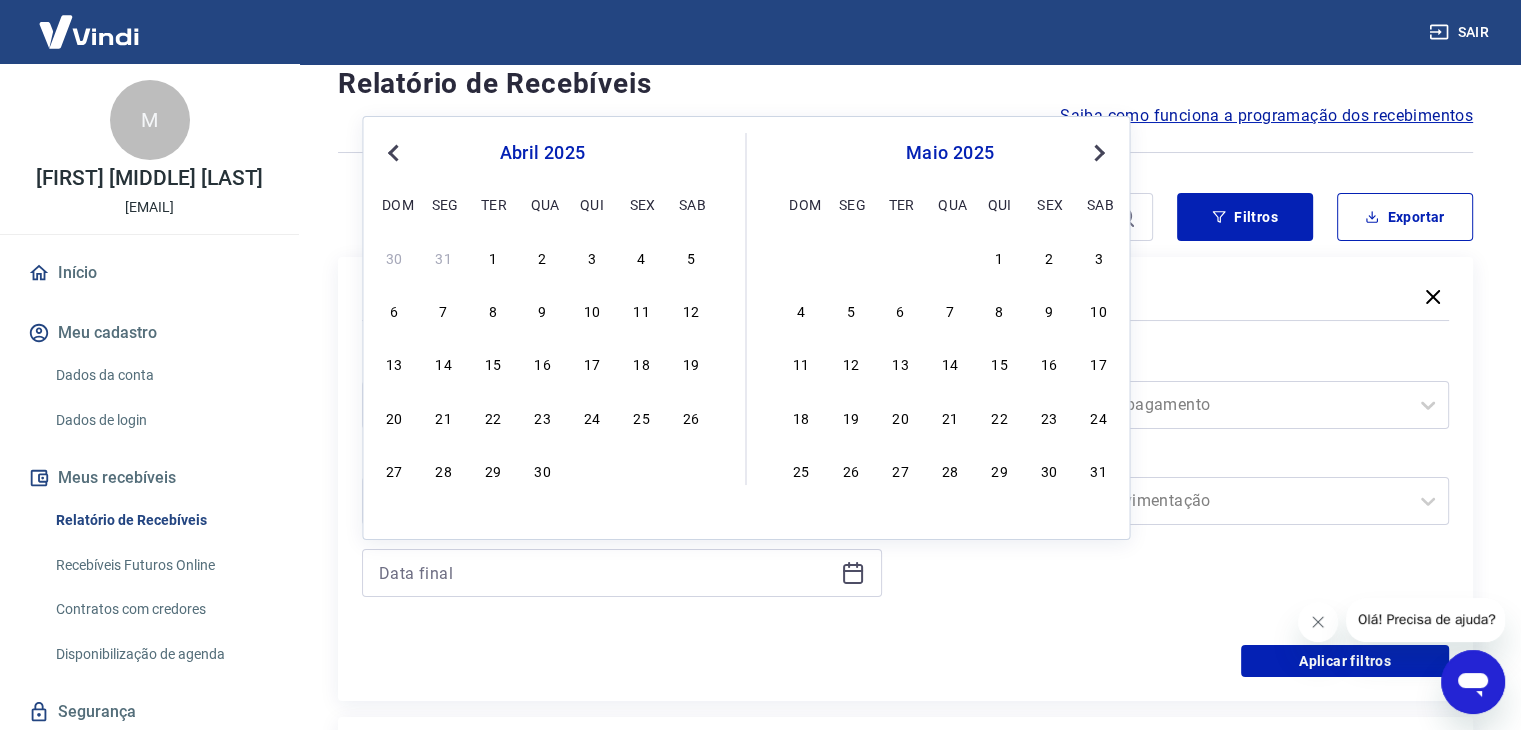 click on "Previous Month" at bounding box center [395, 152] 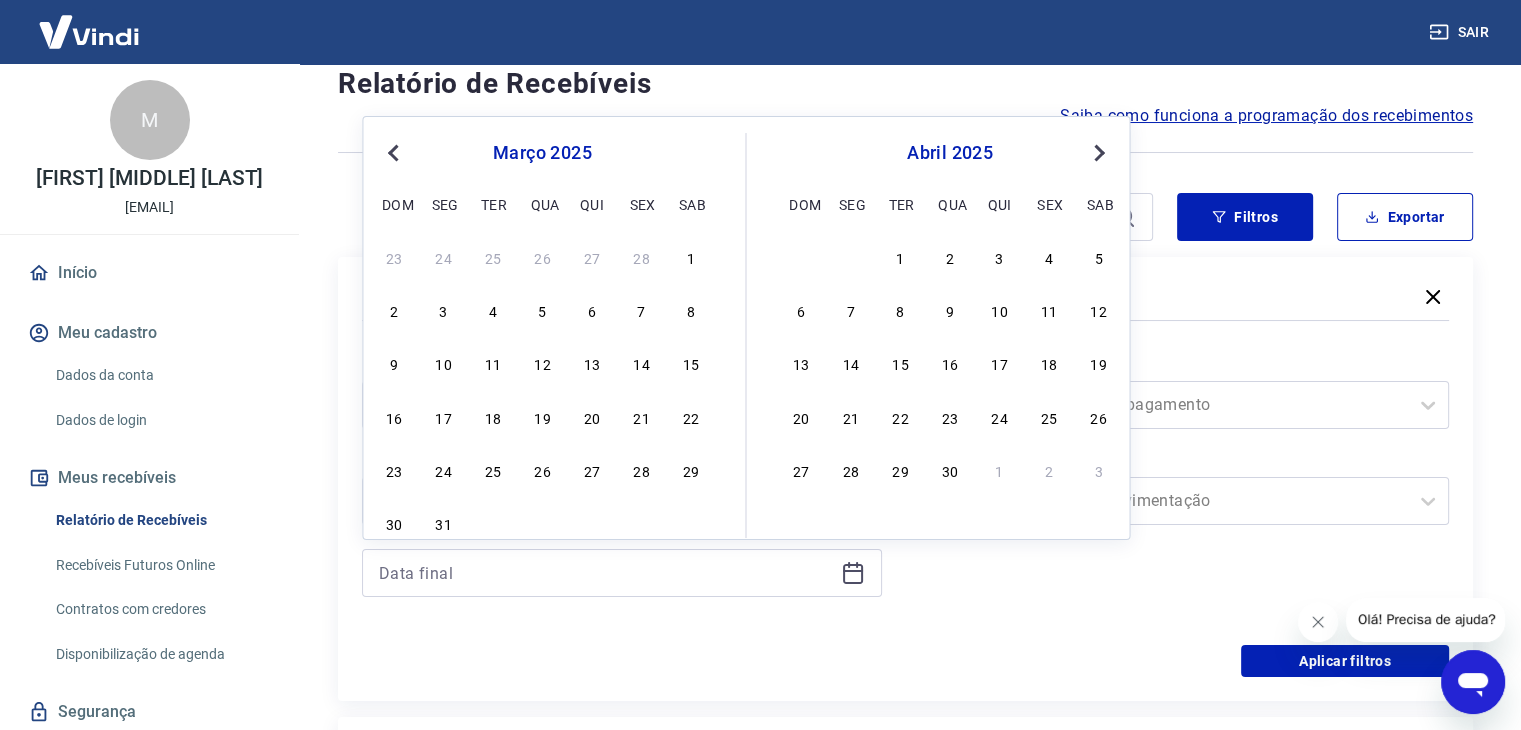 click on "Previous Month" at bounding box center [395, 152] 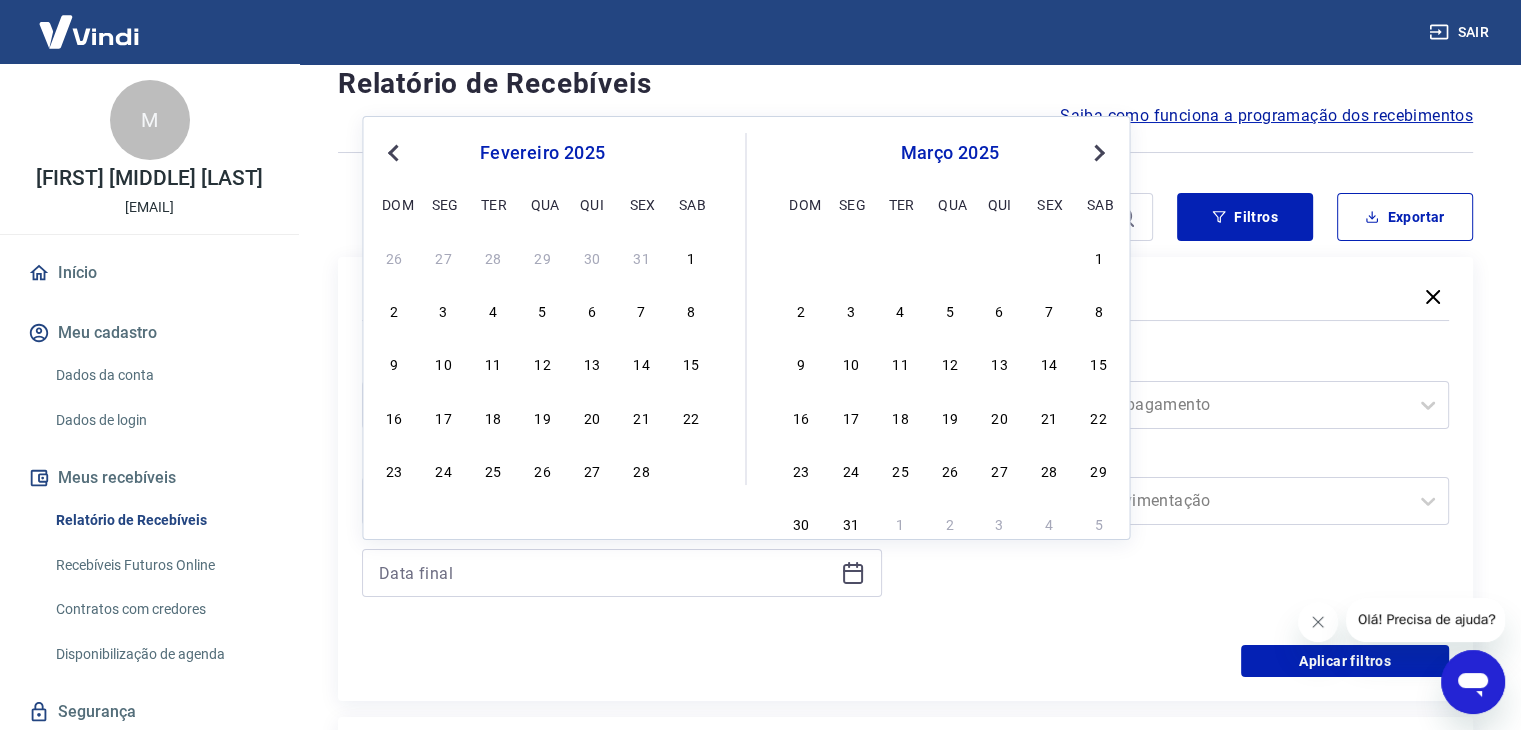 click on "Previous Month" at bounding box center [395, 152] 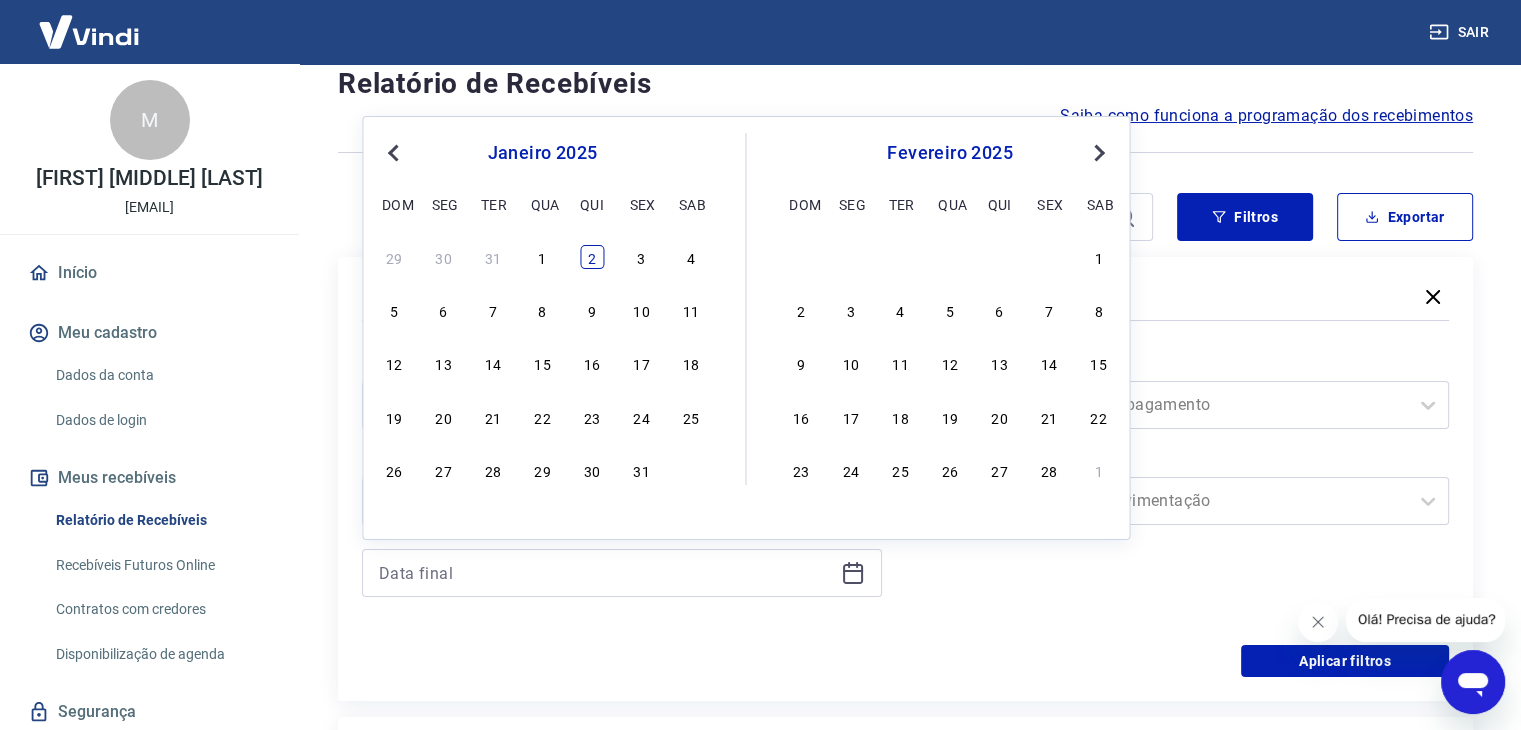 click on "2" at bounding box center [592, 257] 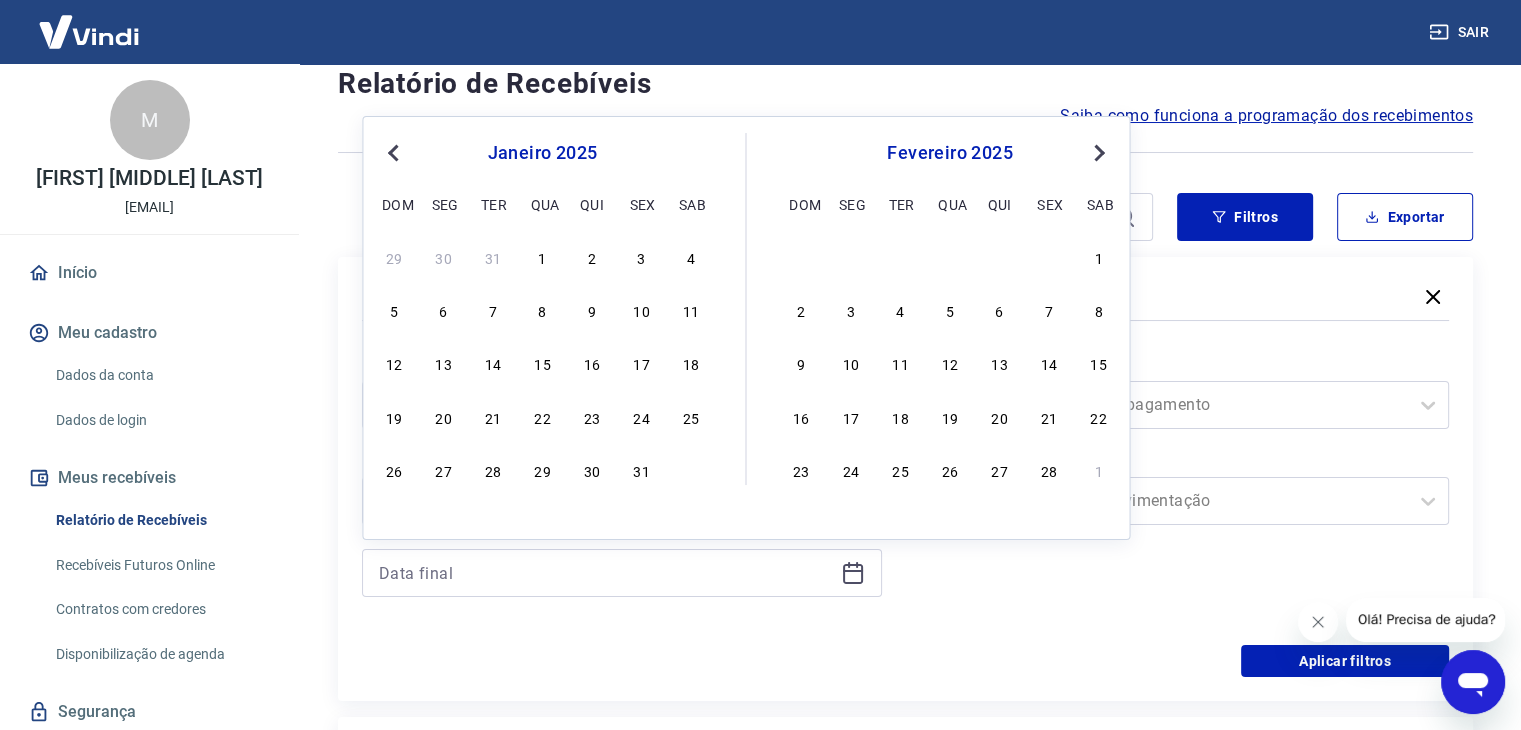 type on "[DATE]" 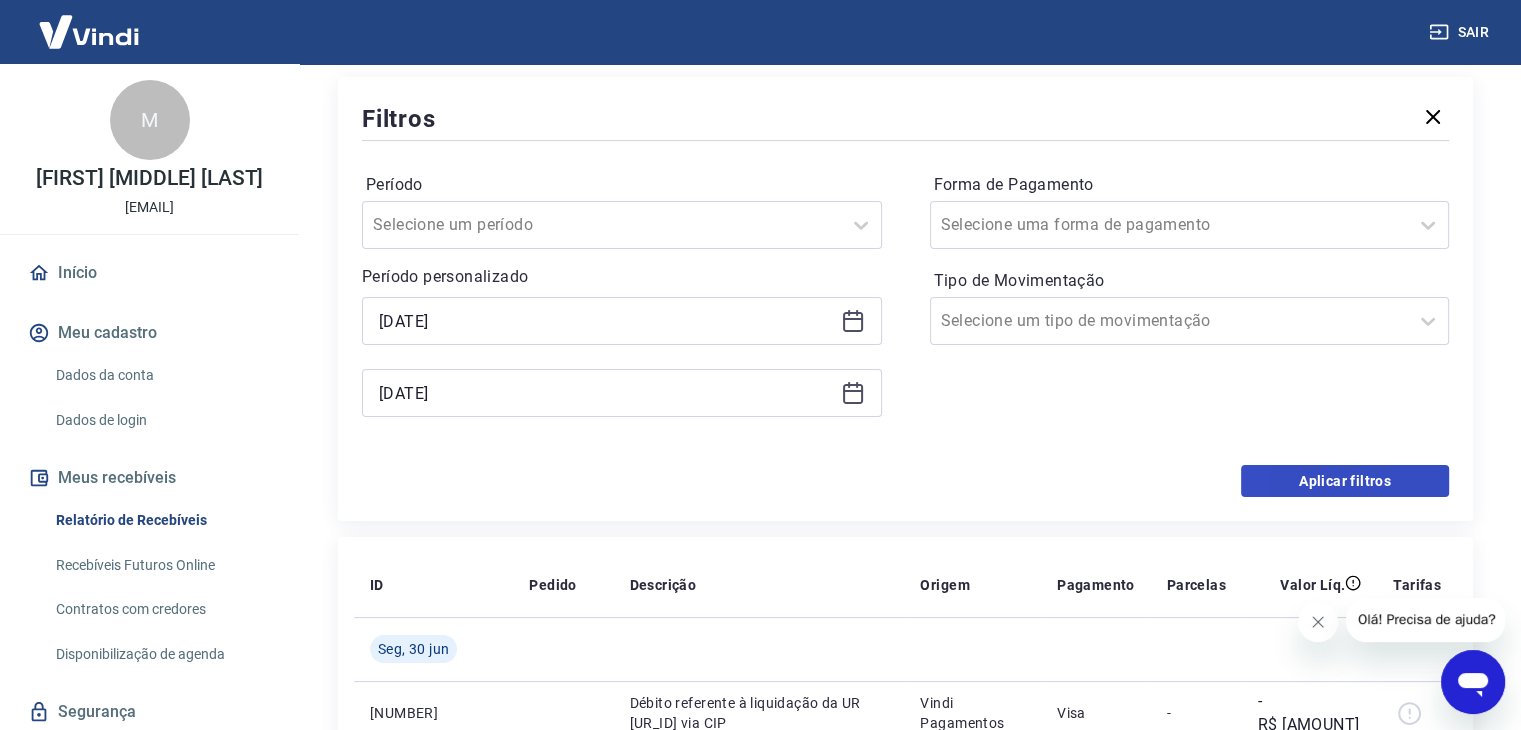 scroll, scrollTop: 256, scrollLeft: 0, axis: vertical 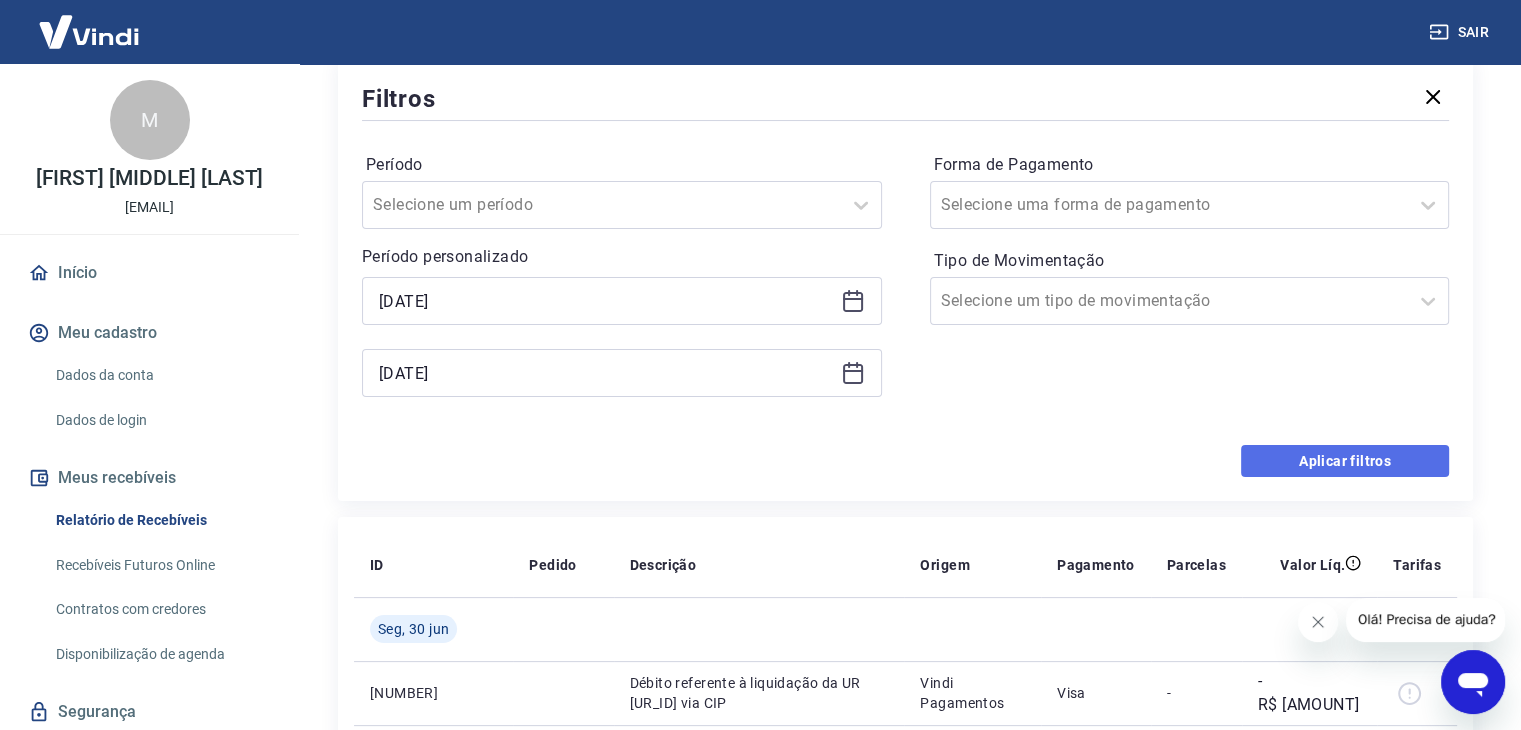 click on "Aplicar filtros" at bounding box center (1345, 461) 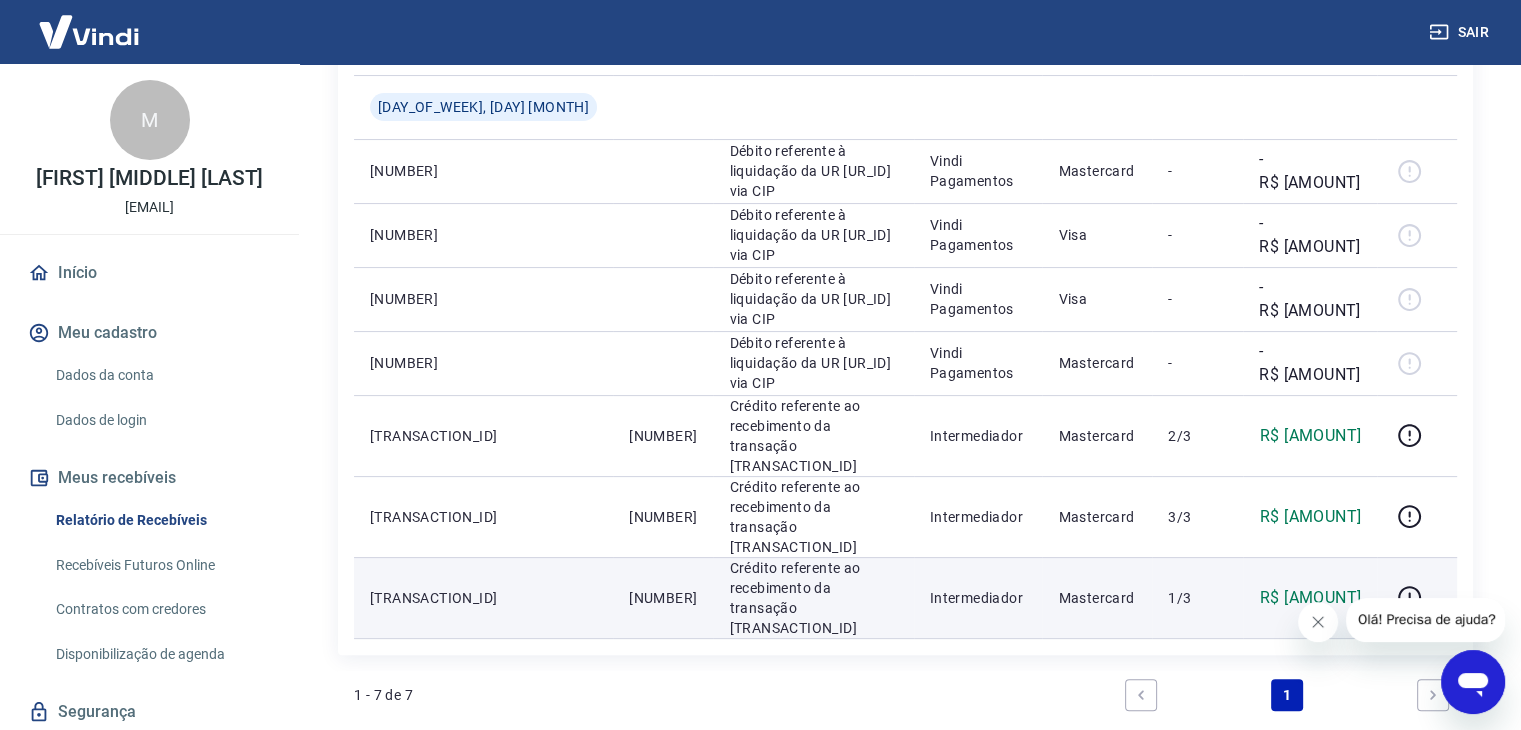 scroll, scrollTop: 300, scrollLeft: 0, axis: vertical 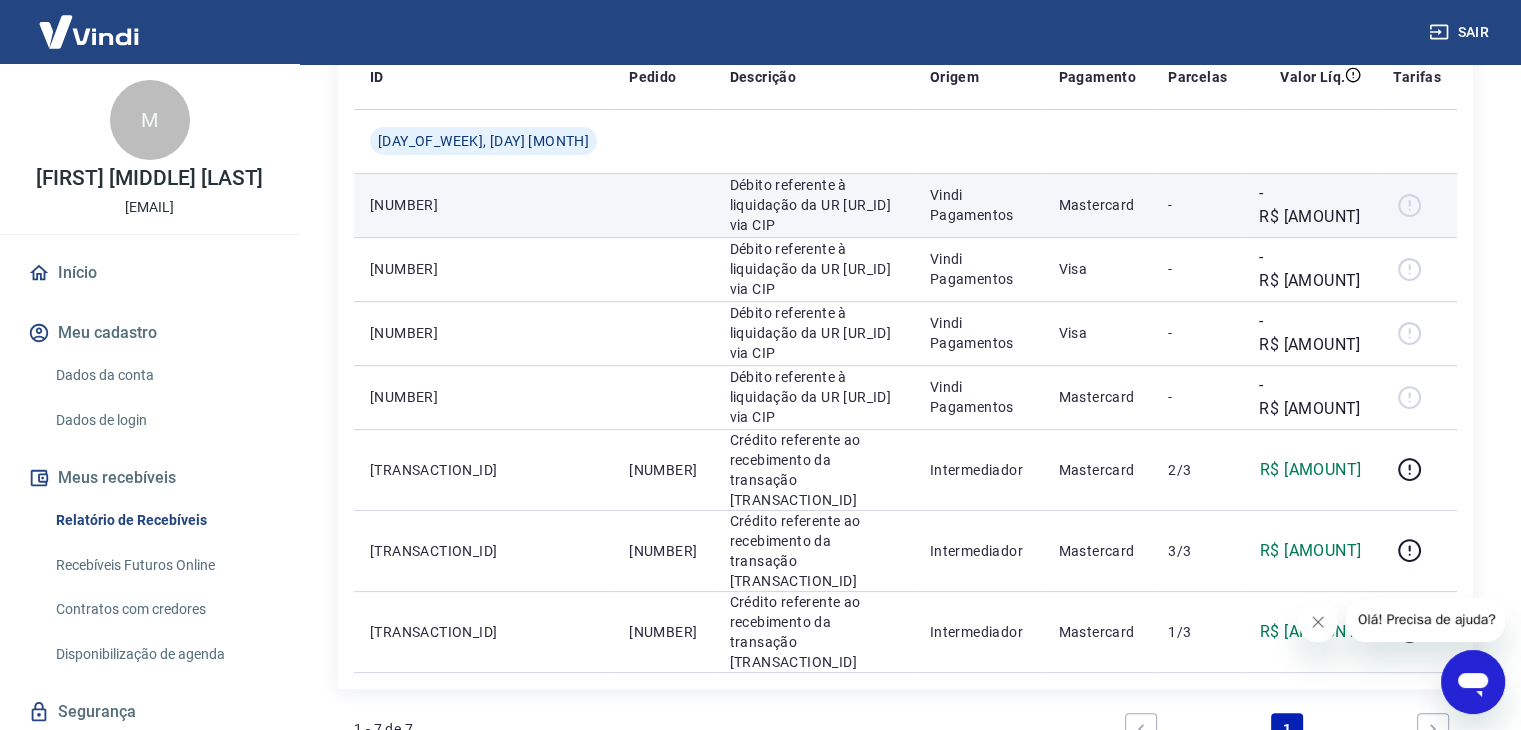 click on "Mastercard" at bounding box center [1097, 205] 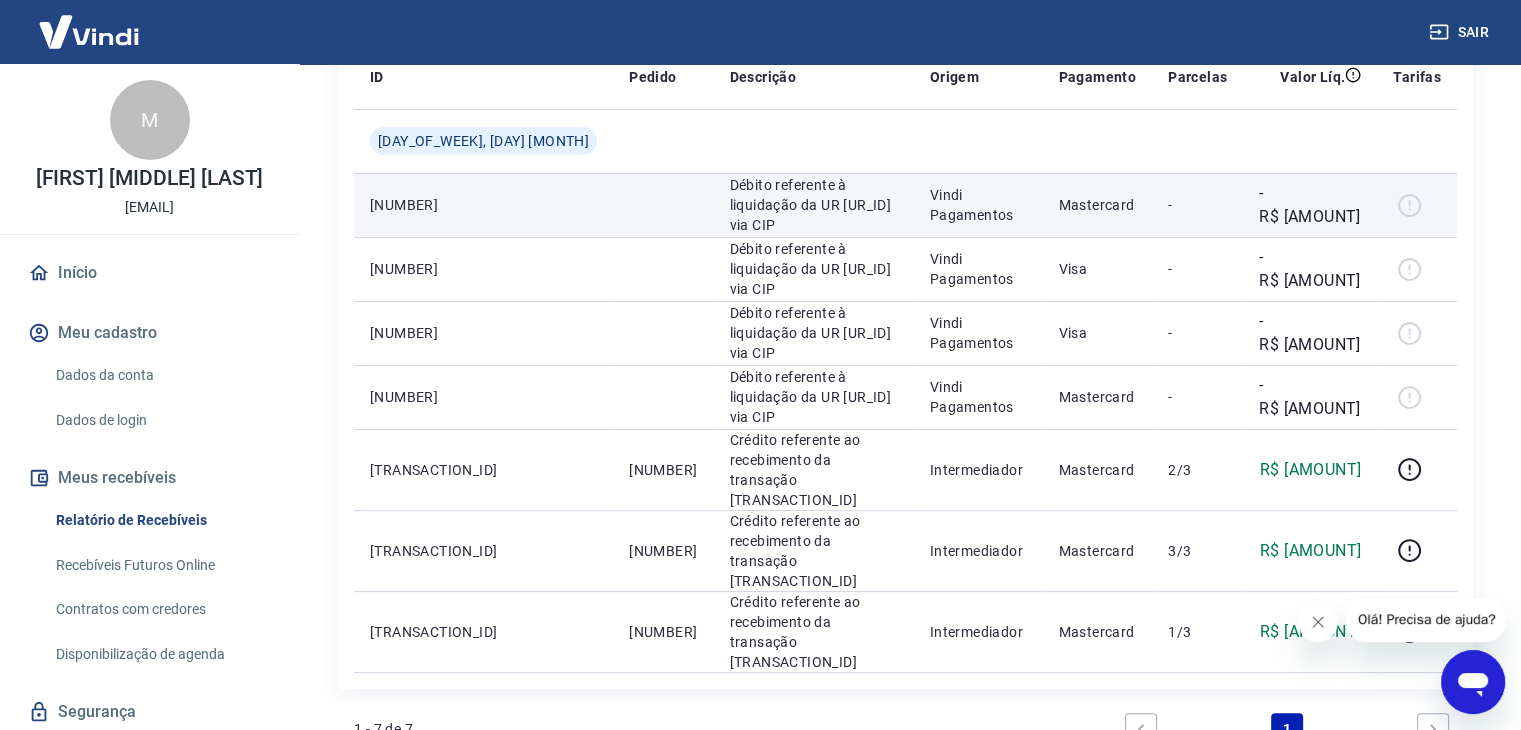 click at bounding box center (663, 205) 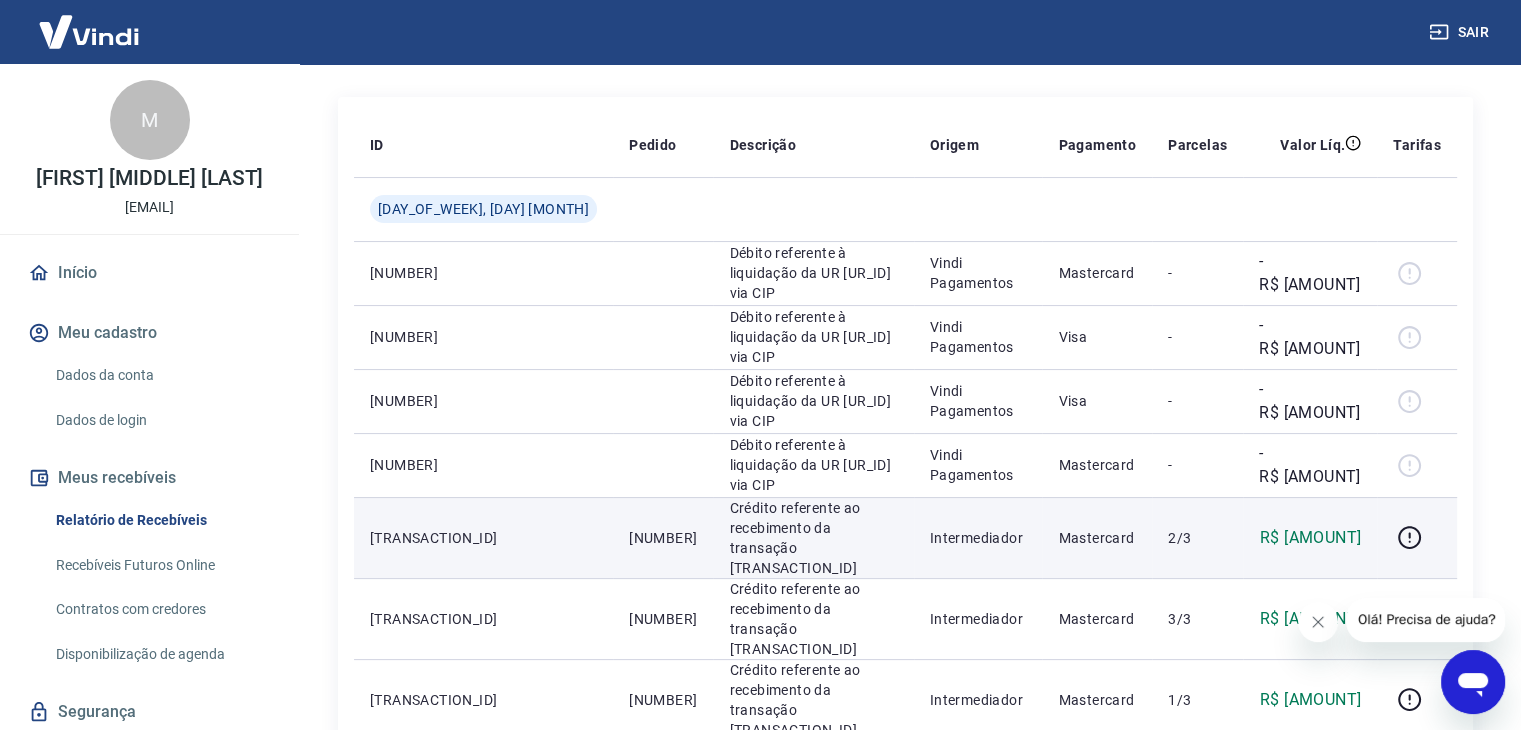 scroll, scrollTop: 200, scrollLeft: 0, axis: vertical 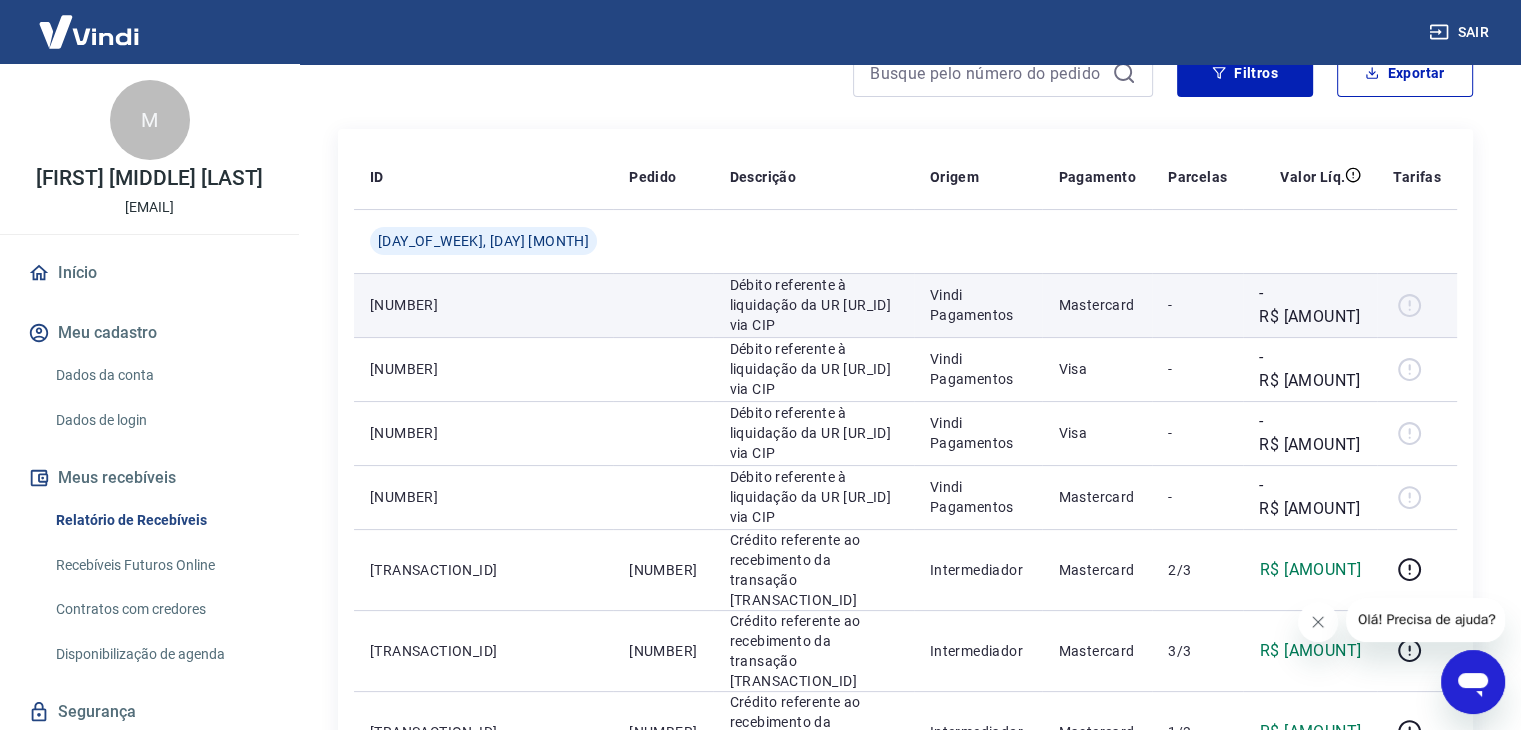 click on "[NUMBER]" at bounding box center [483, 305] 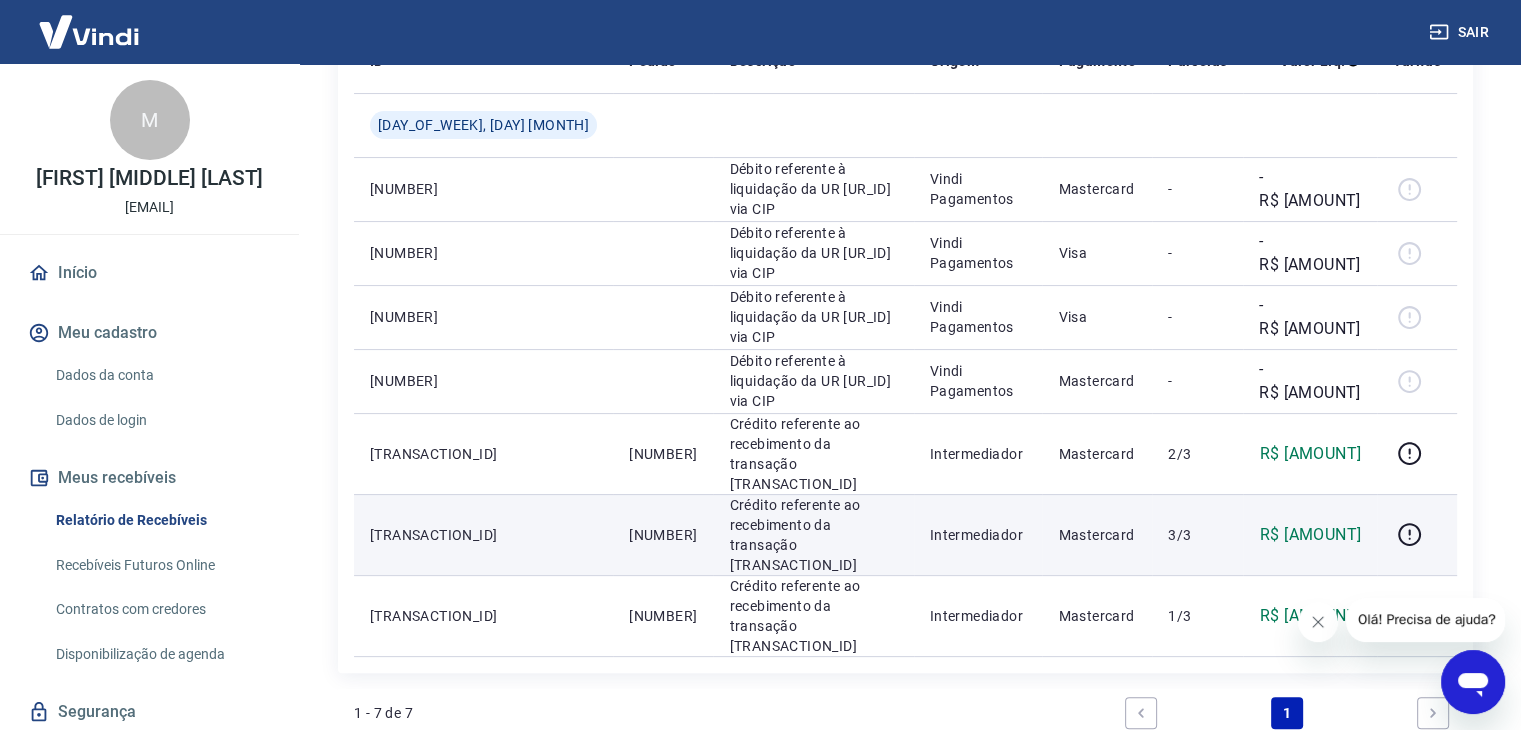 scroll, scrollTop: 500, scrollLeft: 0, axis: vertical 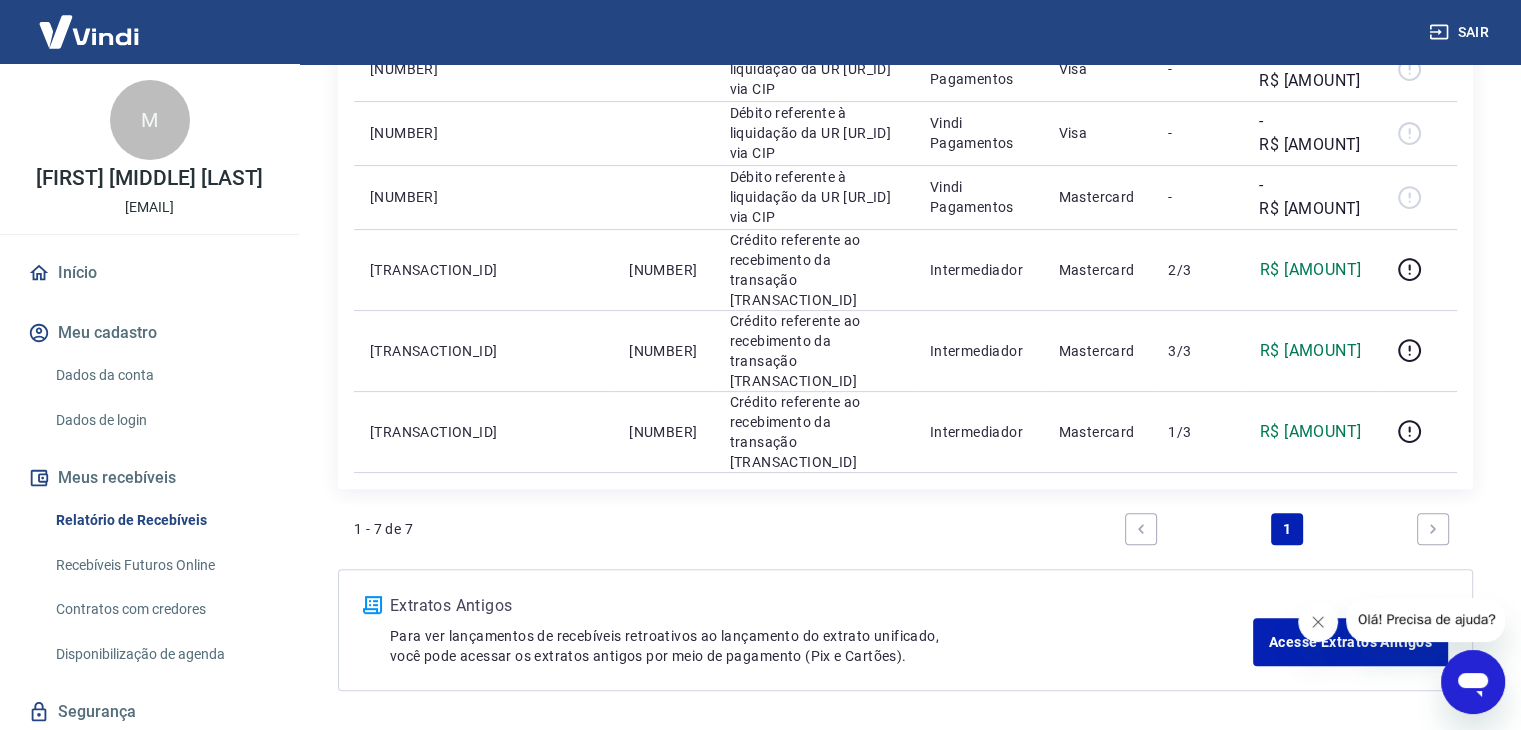 click at bounding box center (1433, 529) 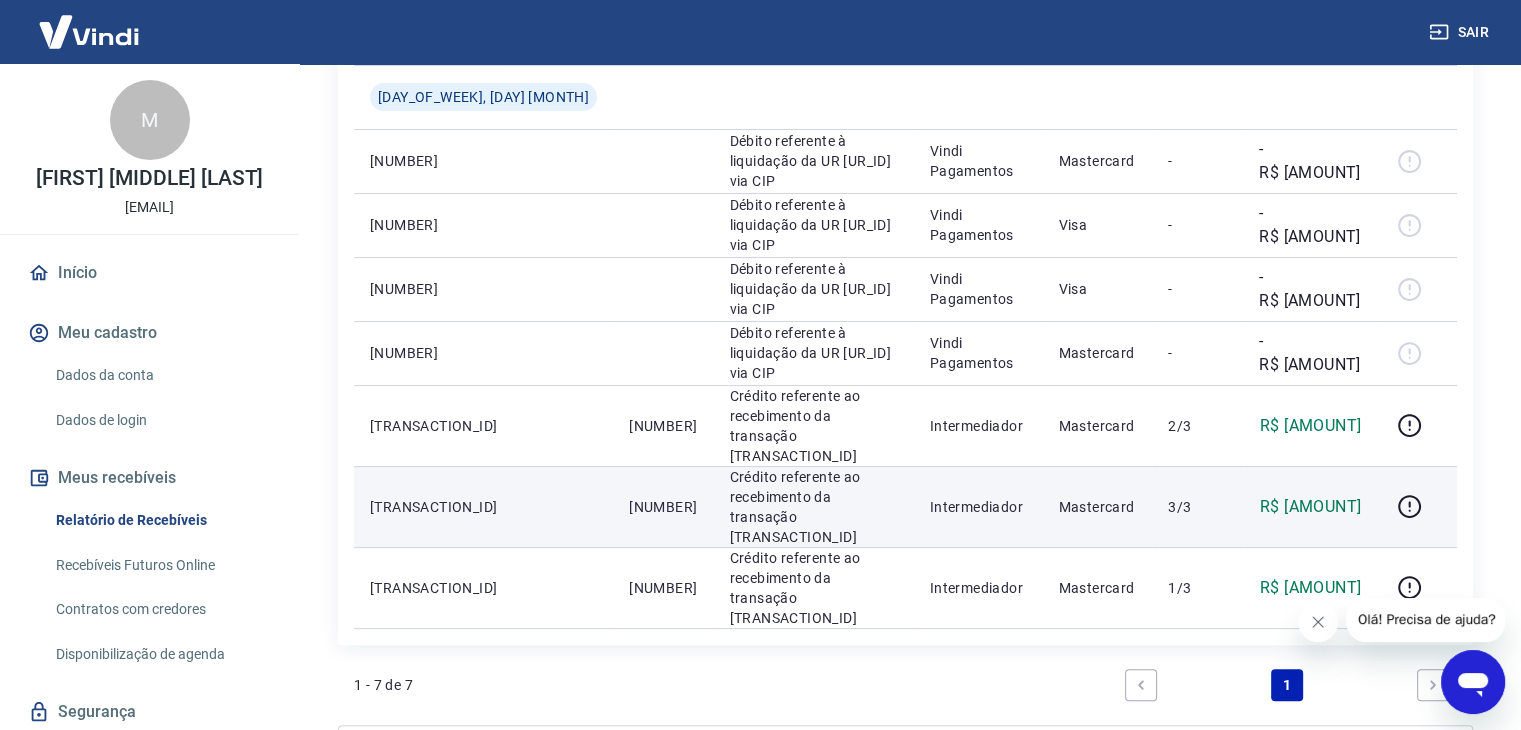 scroll, scrollTop: 300, scrollLeft: 0, axis: vertical 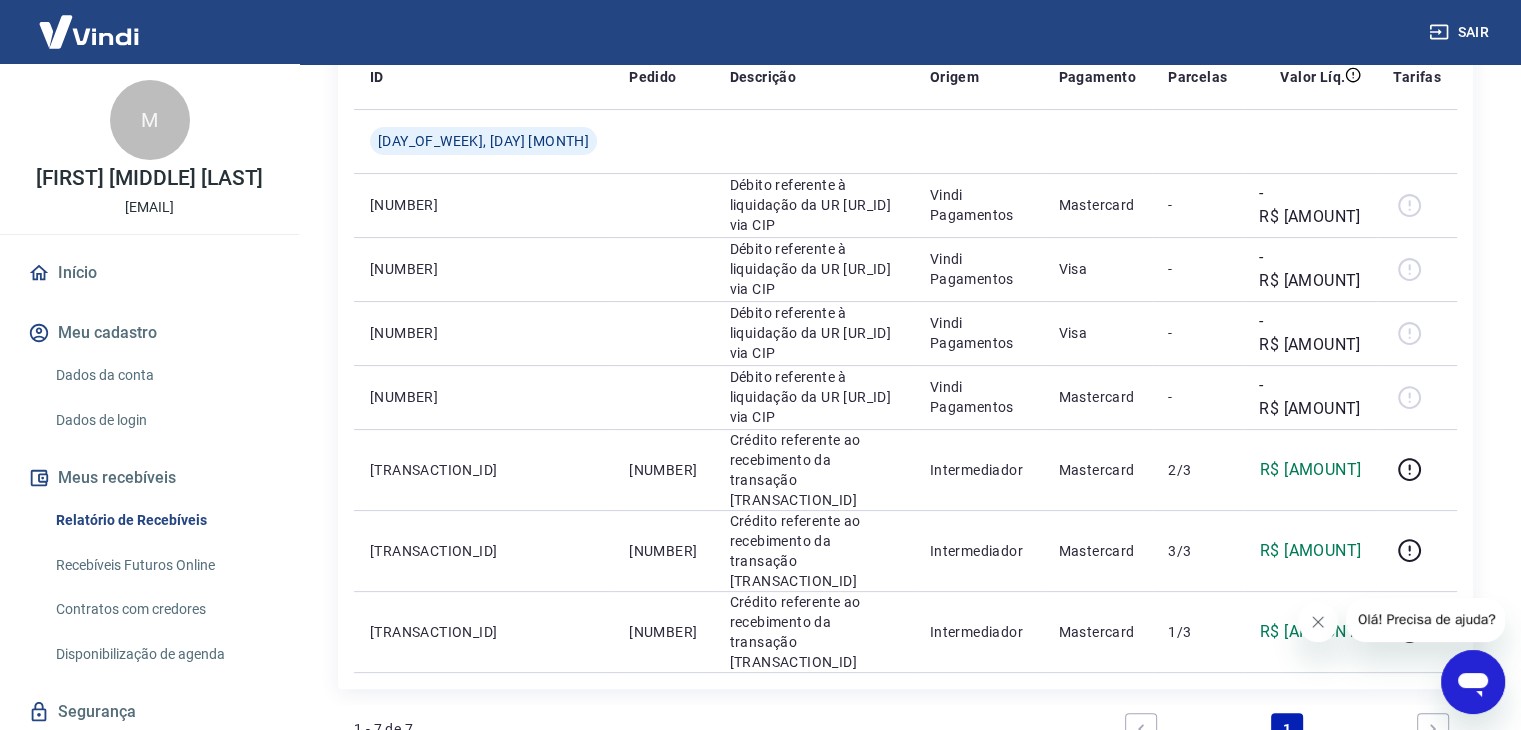 click 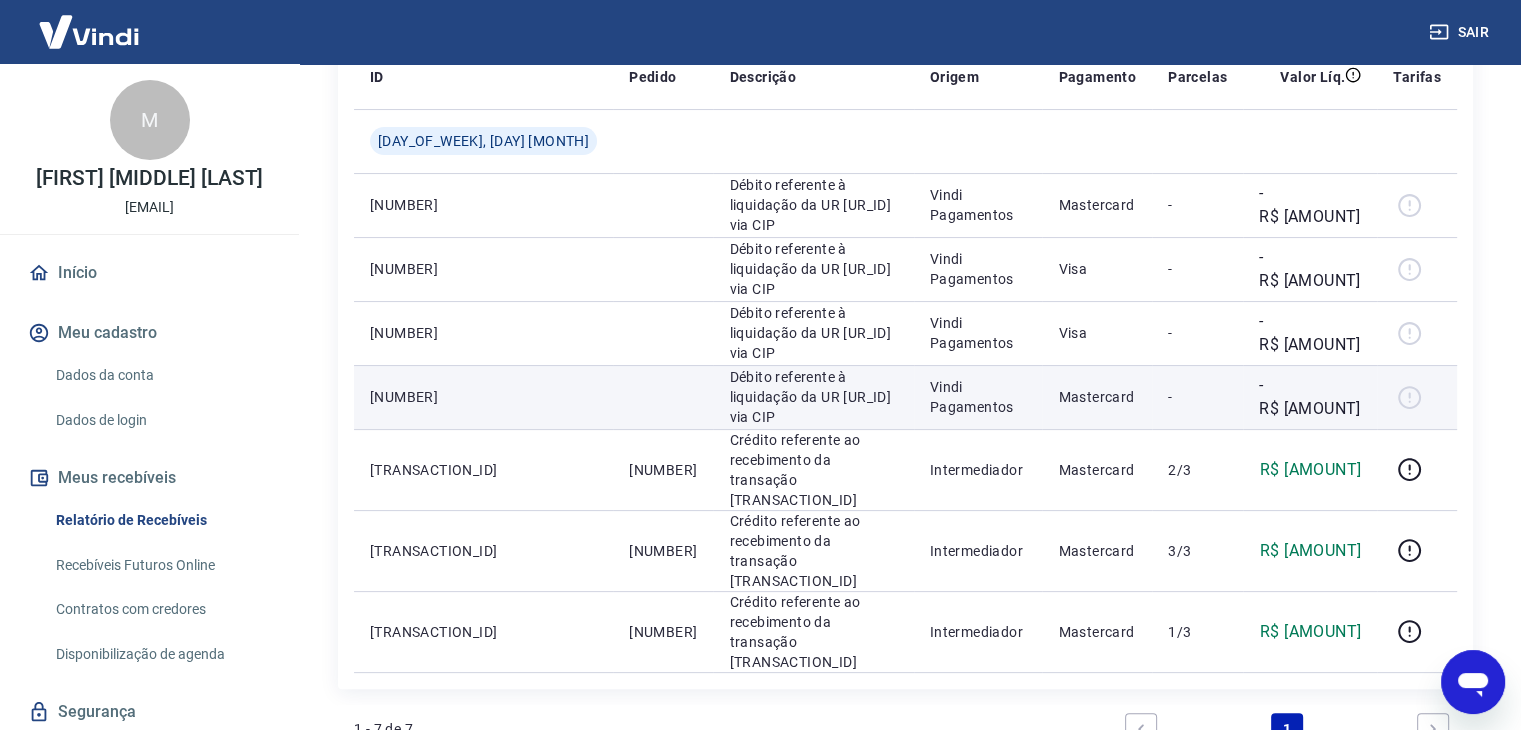 drag, startPoint x: 567, startPoint y: 387, endPoint x: 596, endPoint y: 408, distance: 35.805027 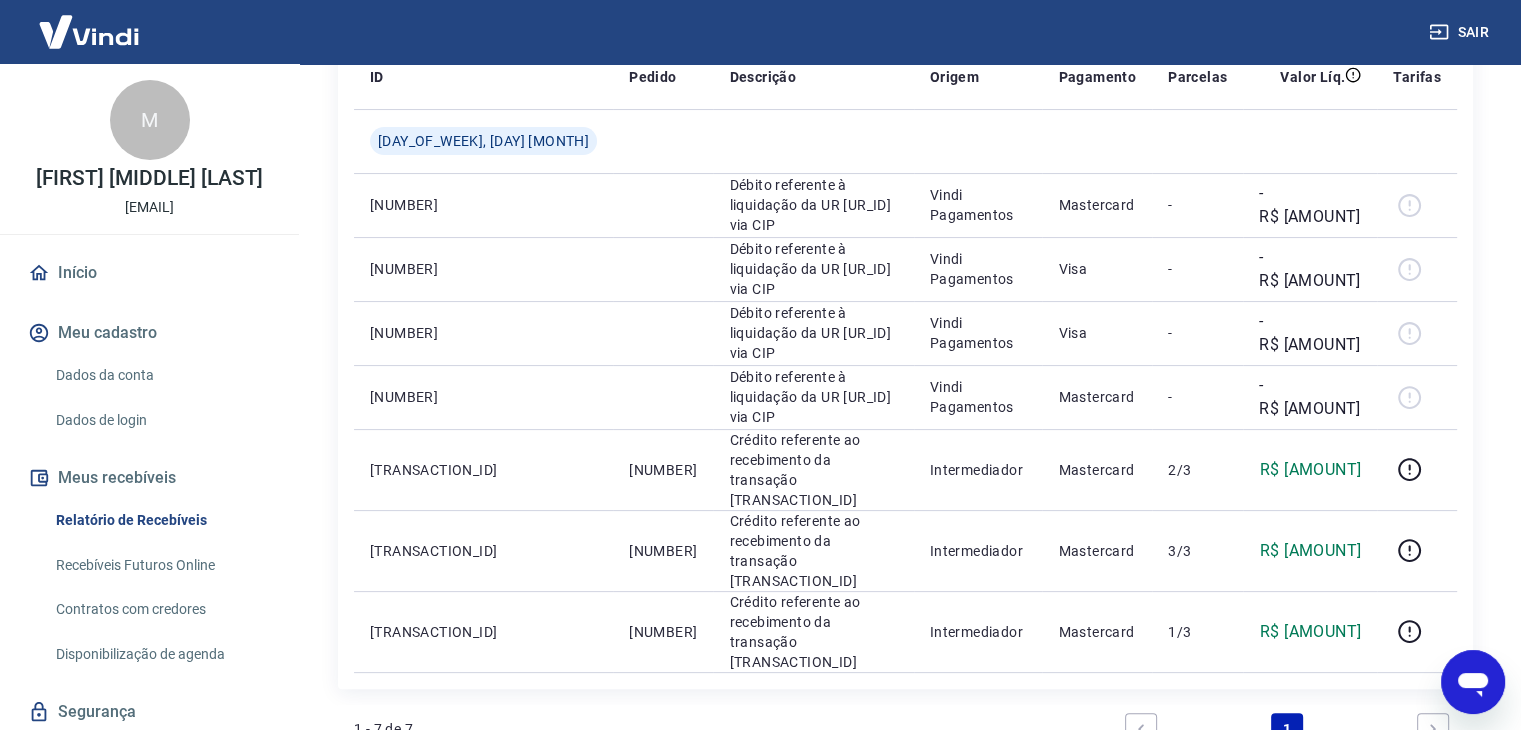 copy on "Débito referente à liquidação da UR [UR_ID] via CIP" 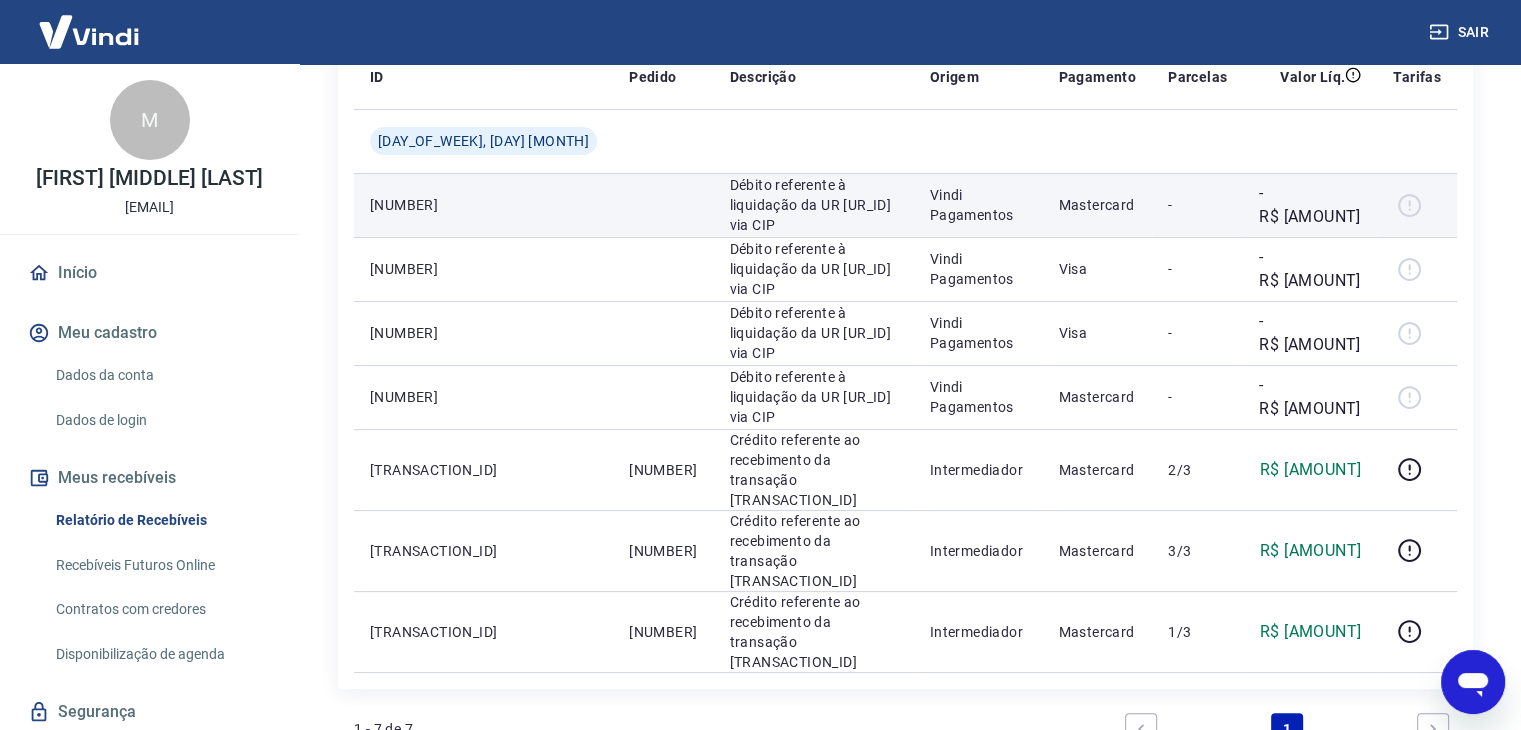 click at bounding box center (1417, 205) 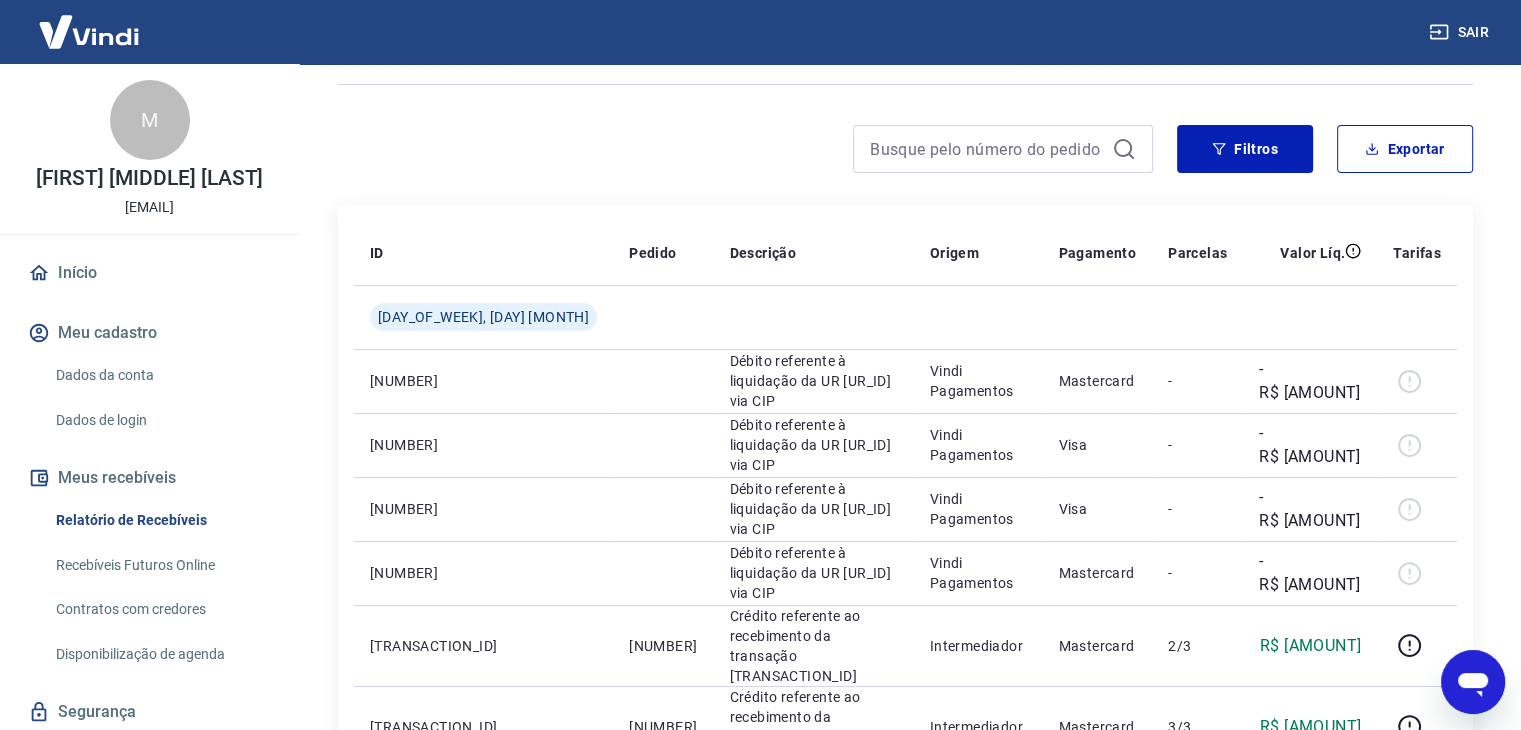 scroll, scrollTop: 0, scrollLeft: 0, axis: both 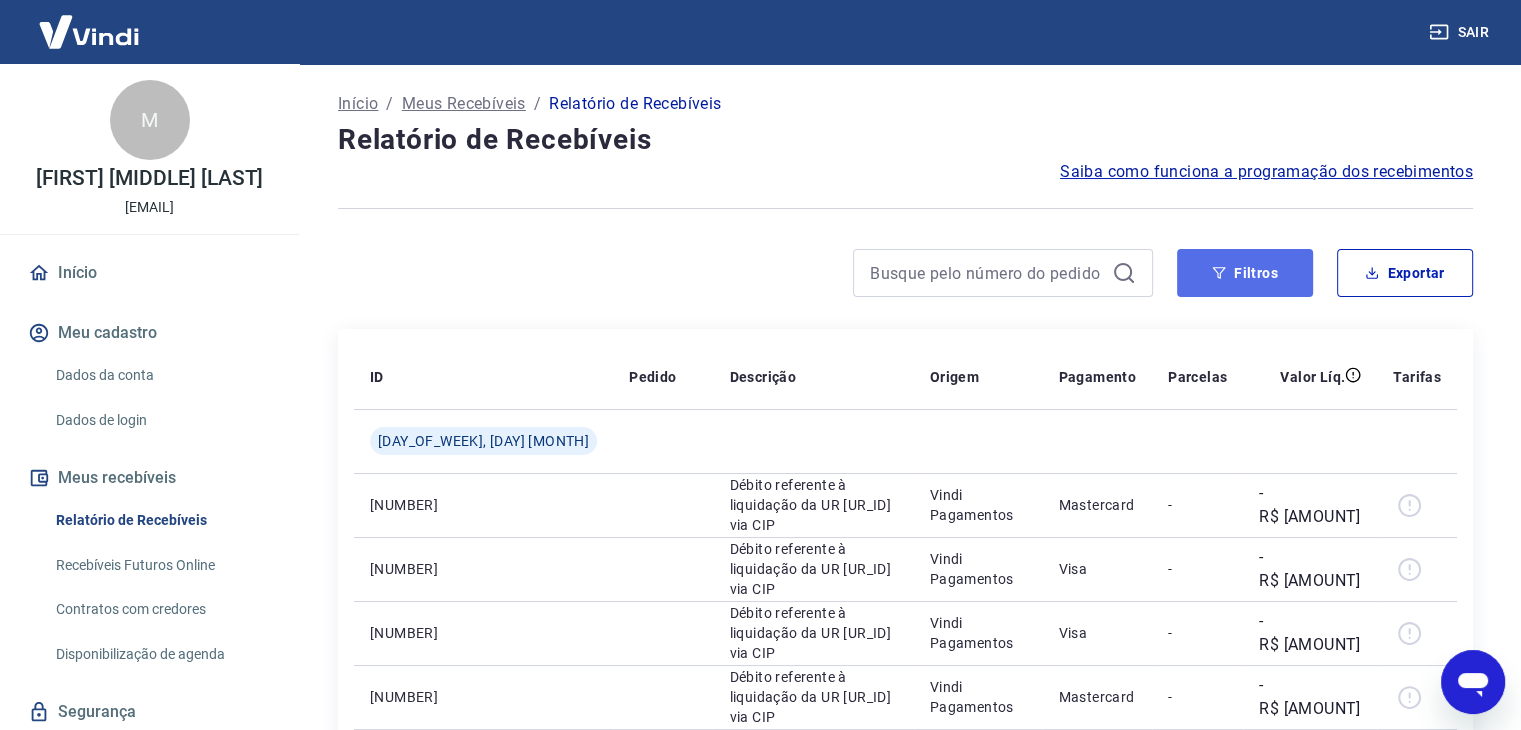 click on "Filtros" at bounding box center [1245, 273] 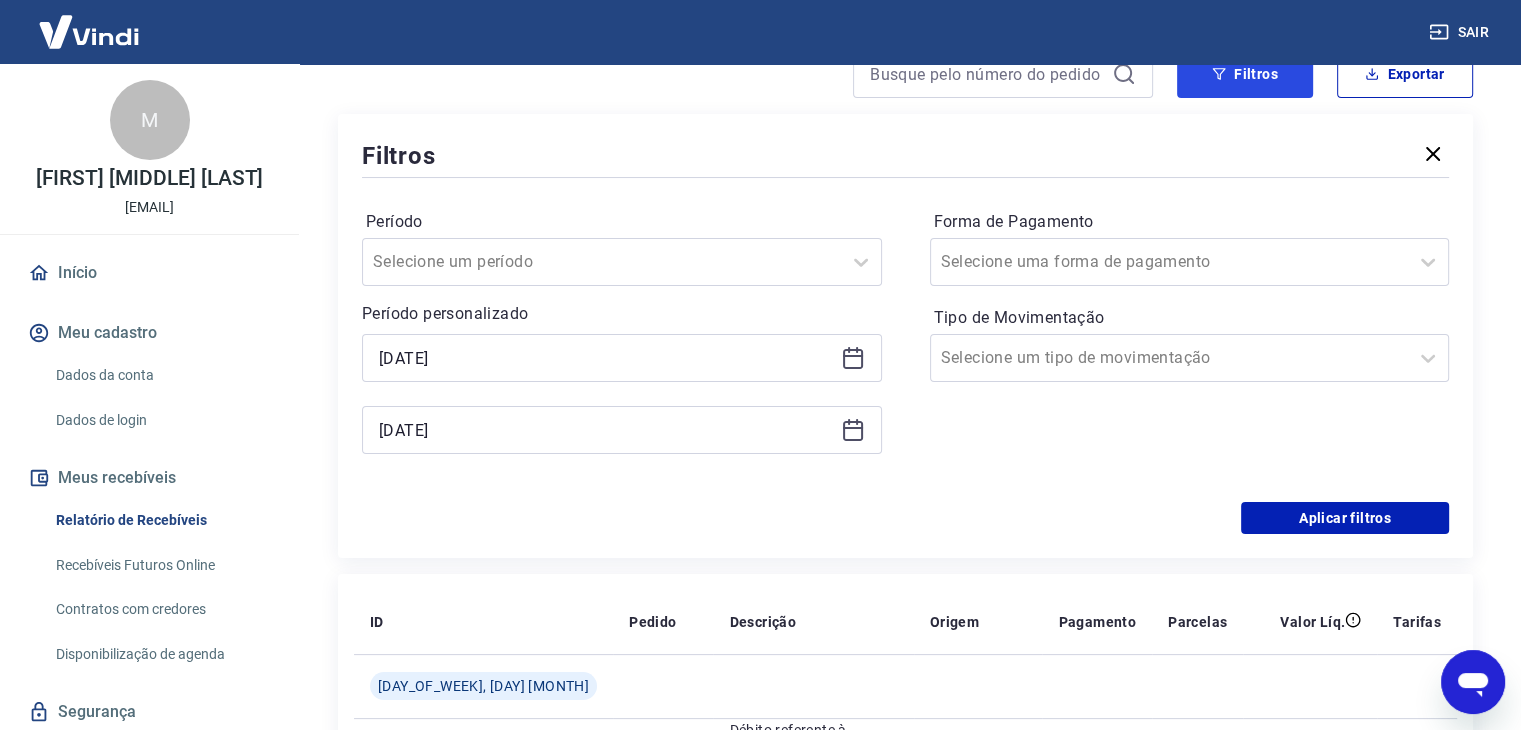 scroll, scrollTop: 200, scrollLeft: 0, axis: vertical 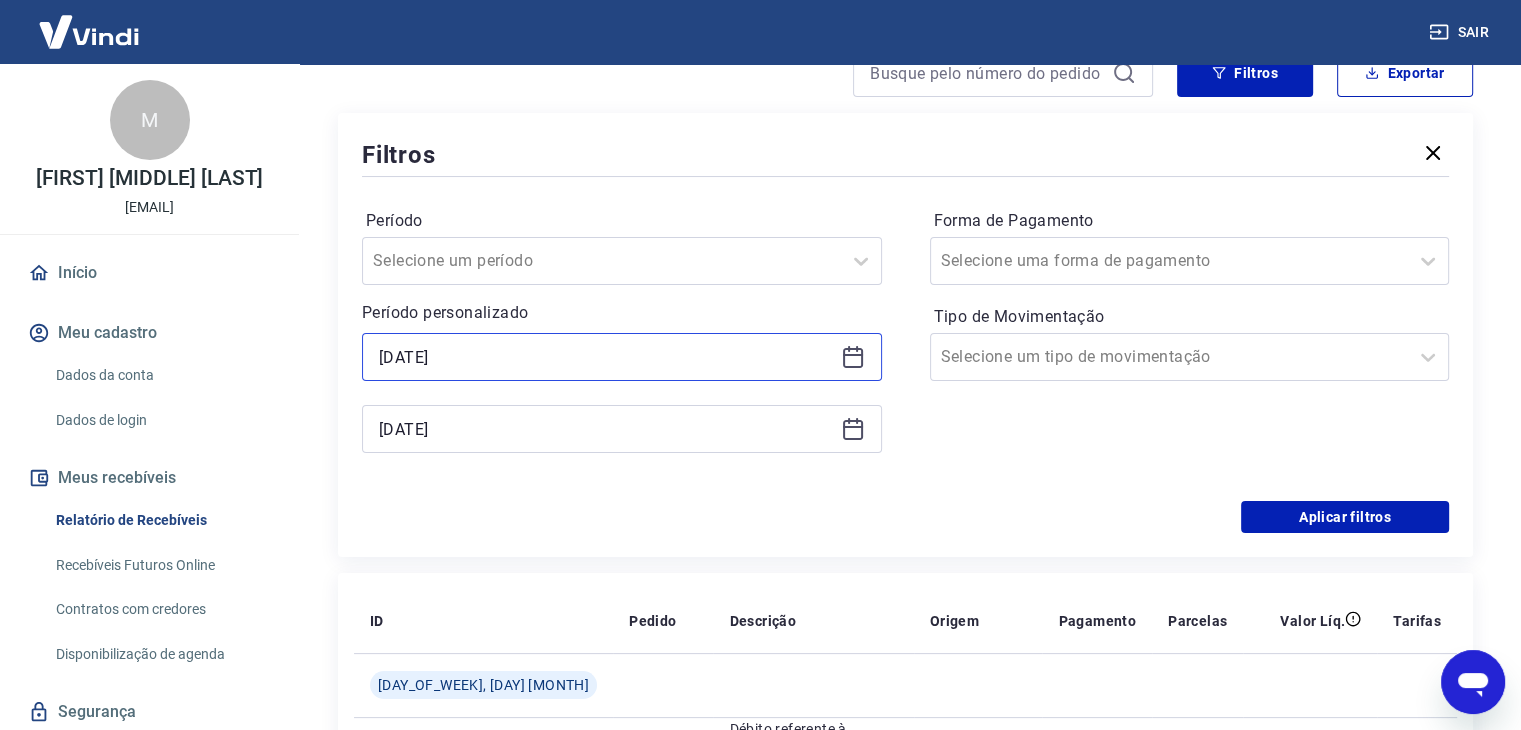 click on "[DATE]" at bounding box center [606, 357] 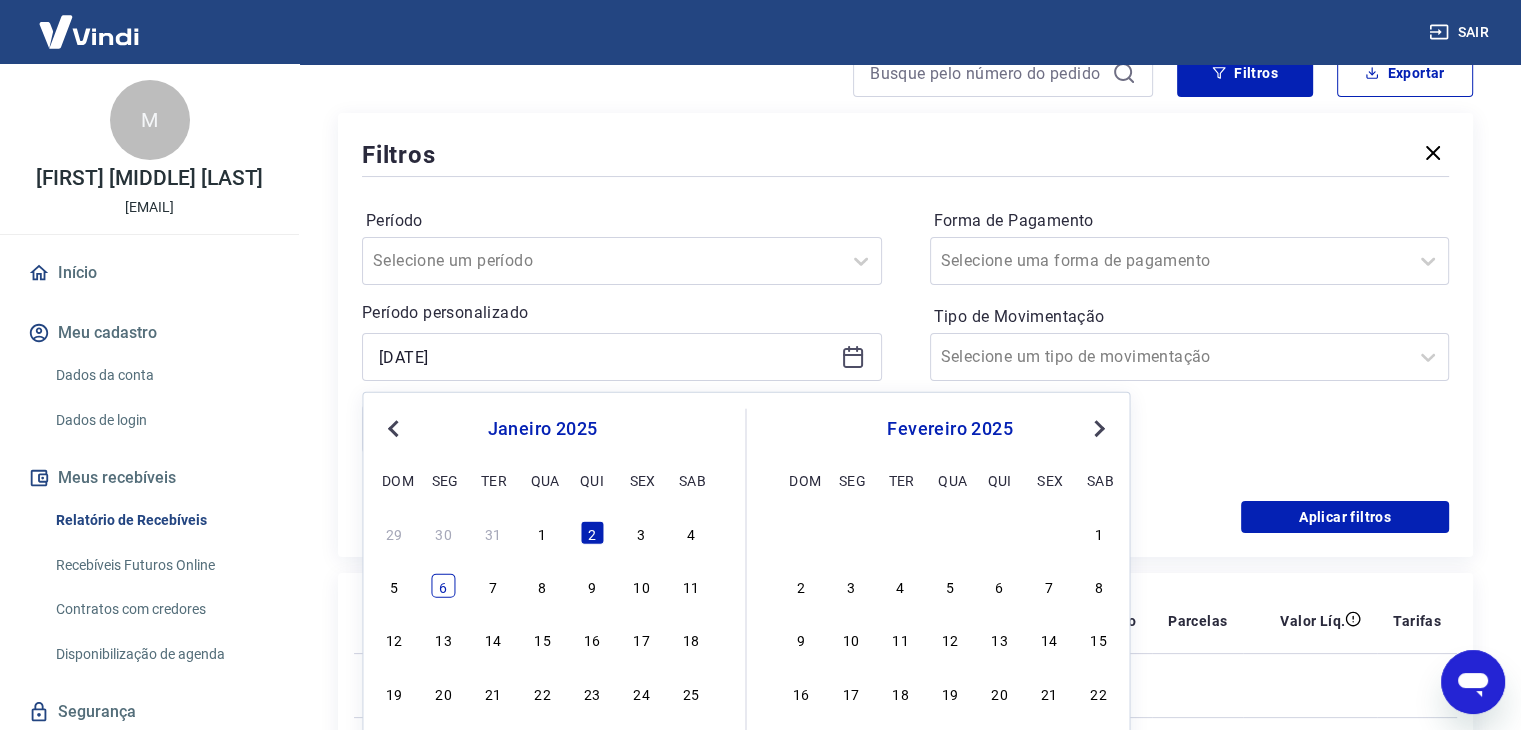 click on "6" at bounding box center [444, 586] 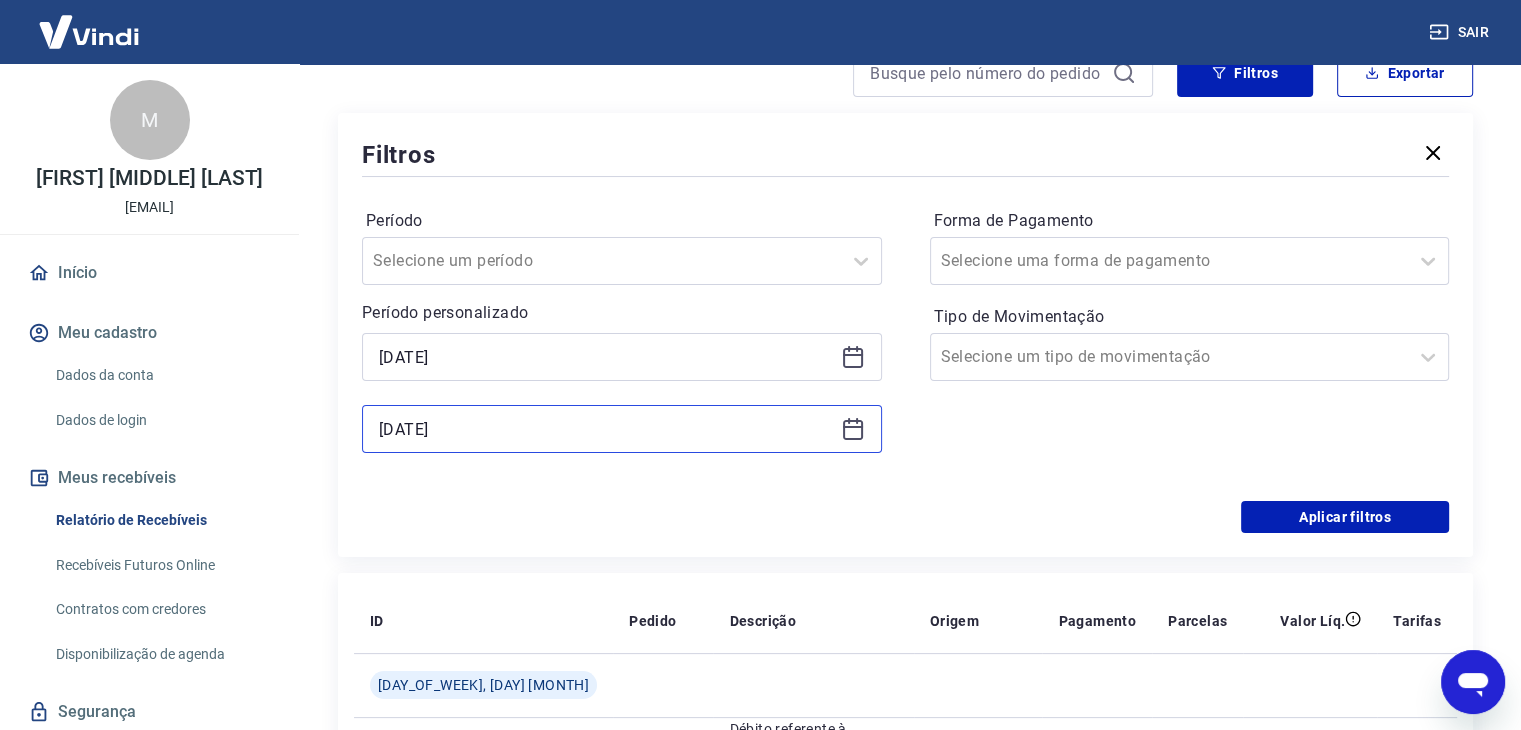 click on "[DATE]" at bounding box center (606, 429) 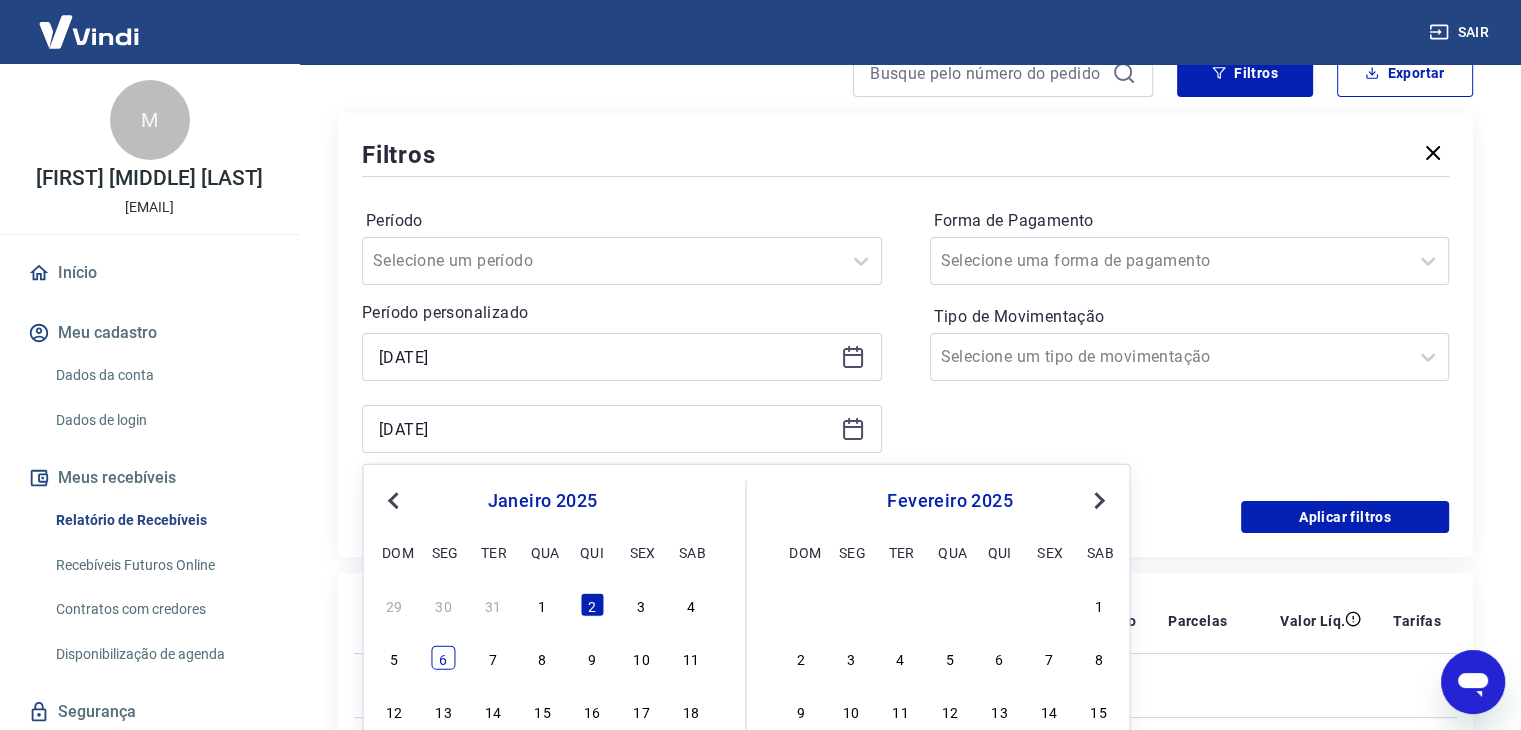 click on "6" at bounding box center (444, 658) 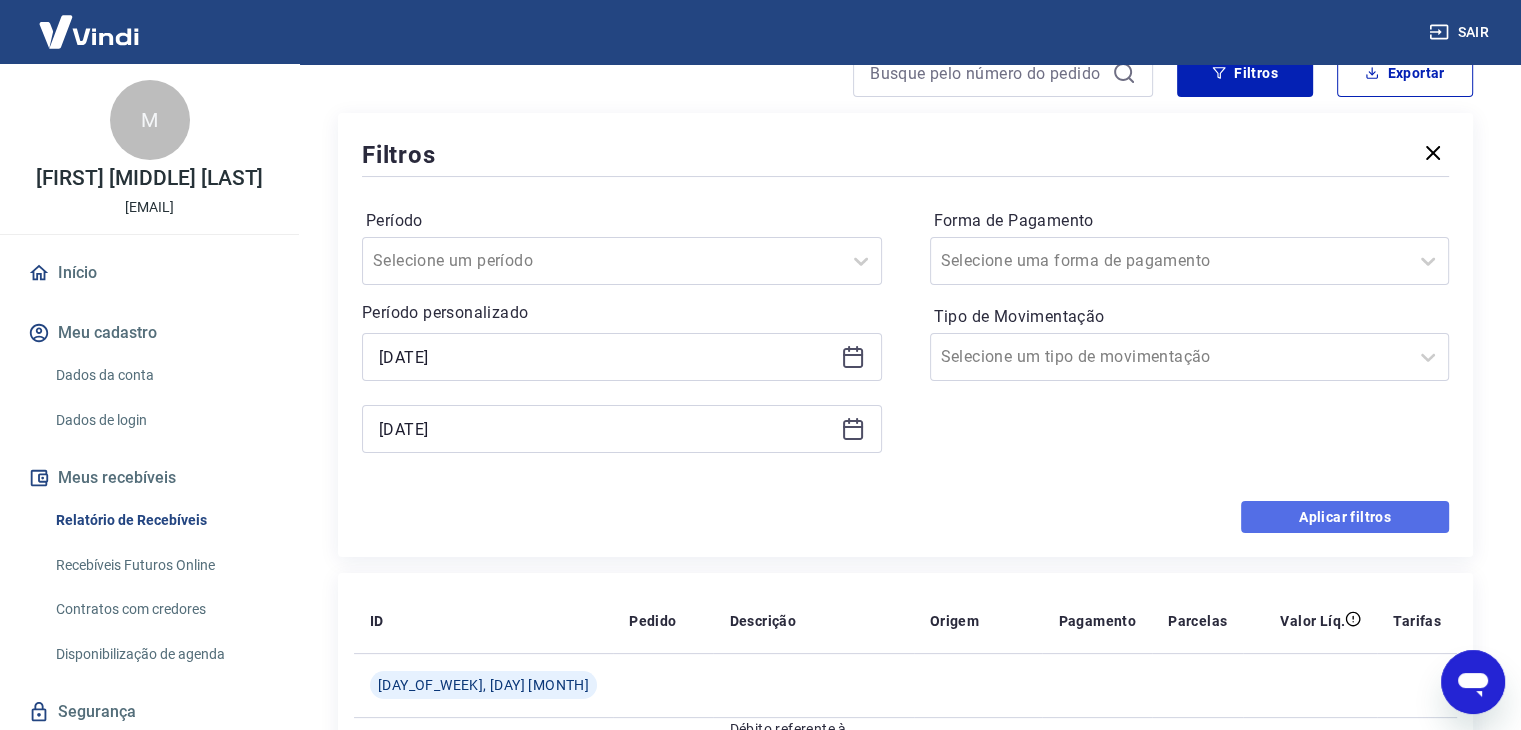 click on "Aplicar filtros" at bounding box center (1345, 517) 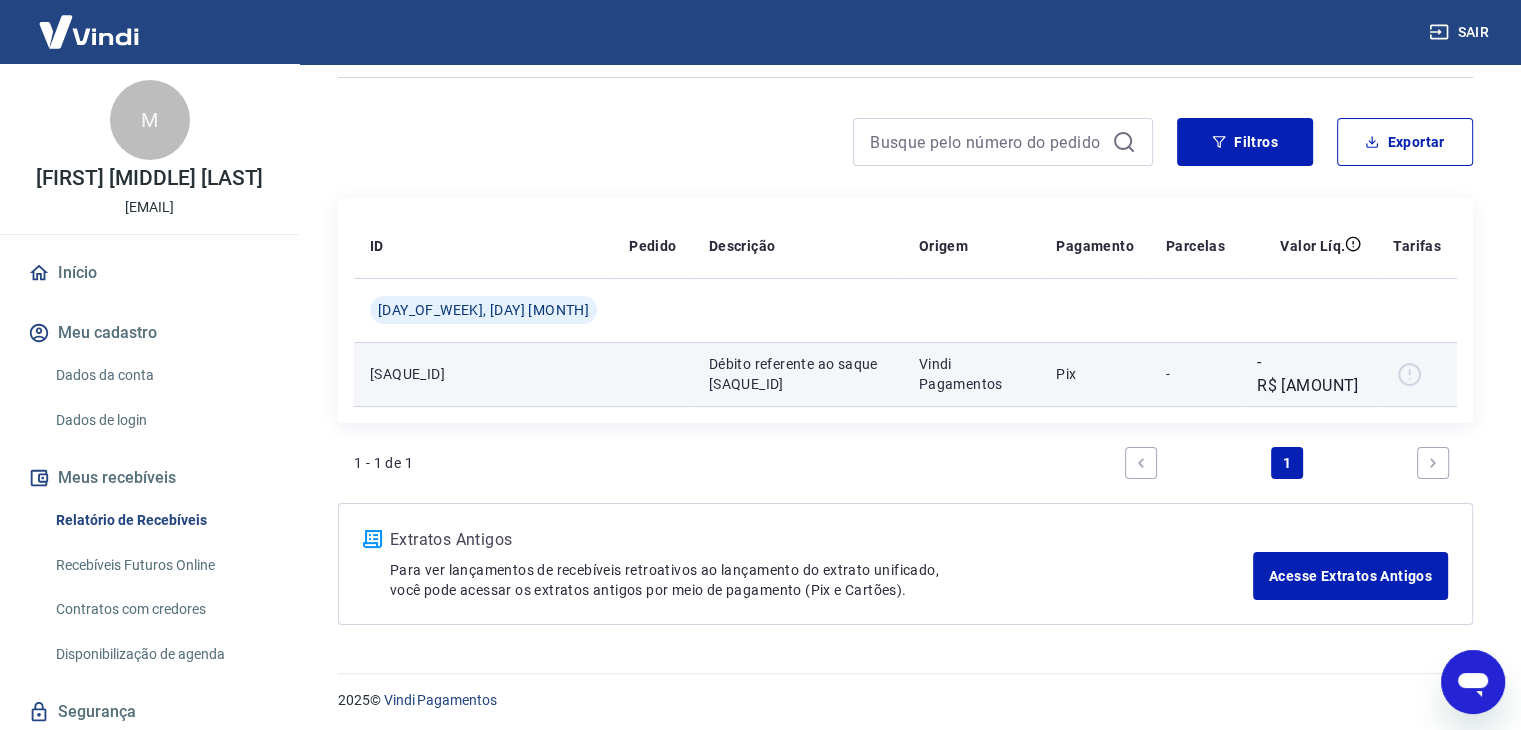 scroll, scrollTop: 135, scrollLeft: 0, axis: vertical 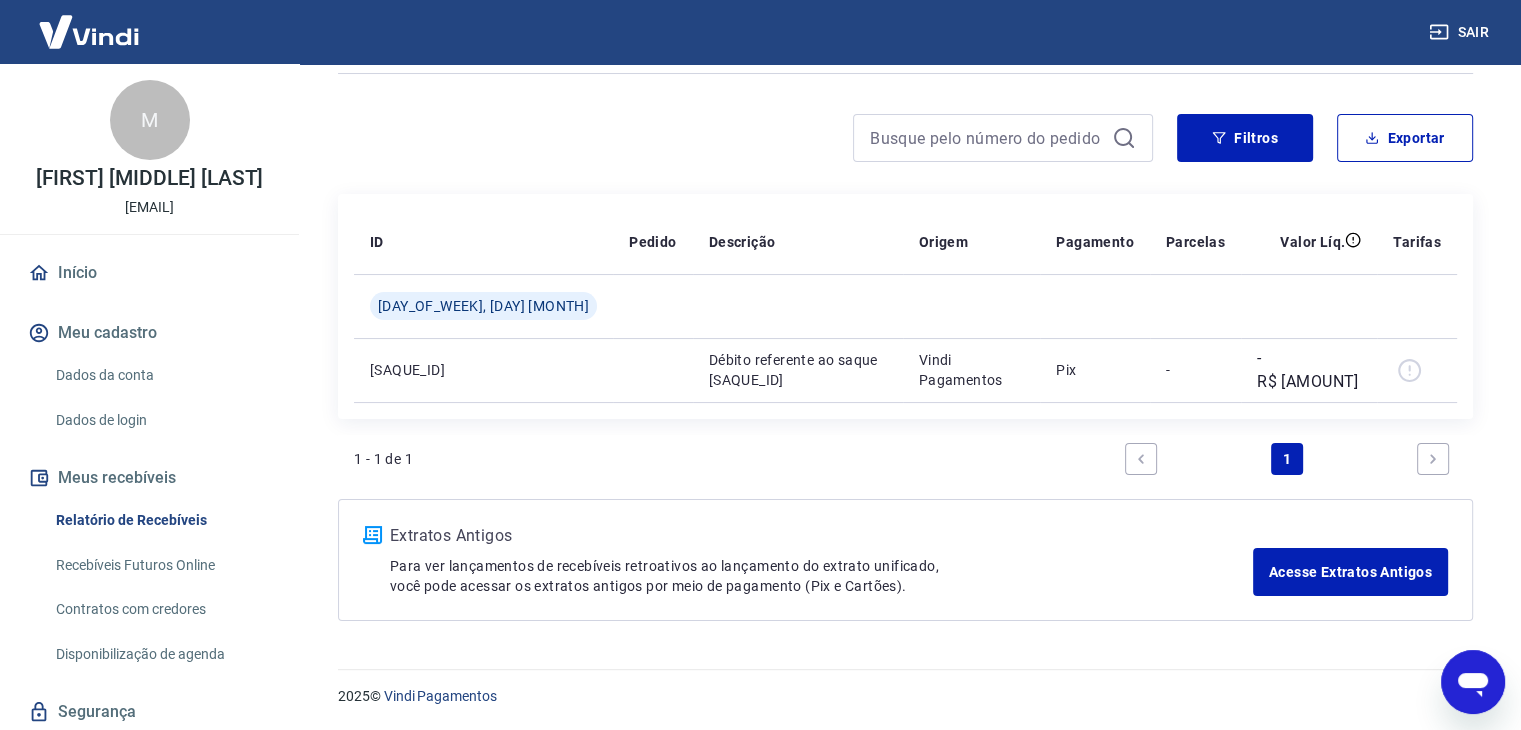 click on "[NUMBER]" at bounding box center [905, 459] 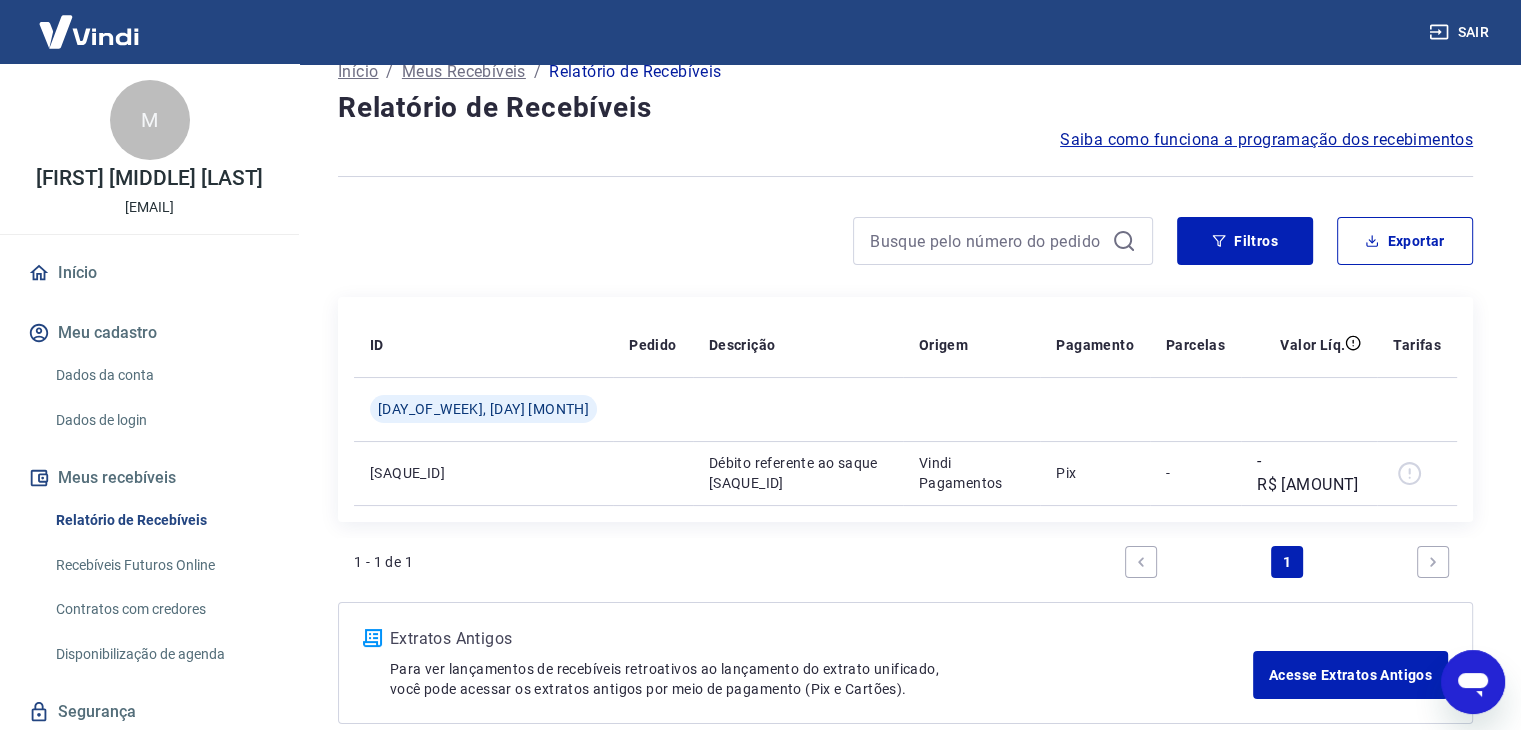 scroll, scrollTop: 0, scrollLeft: 0, axis: both 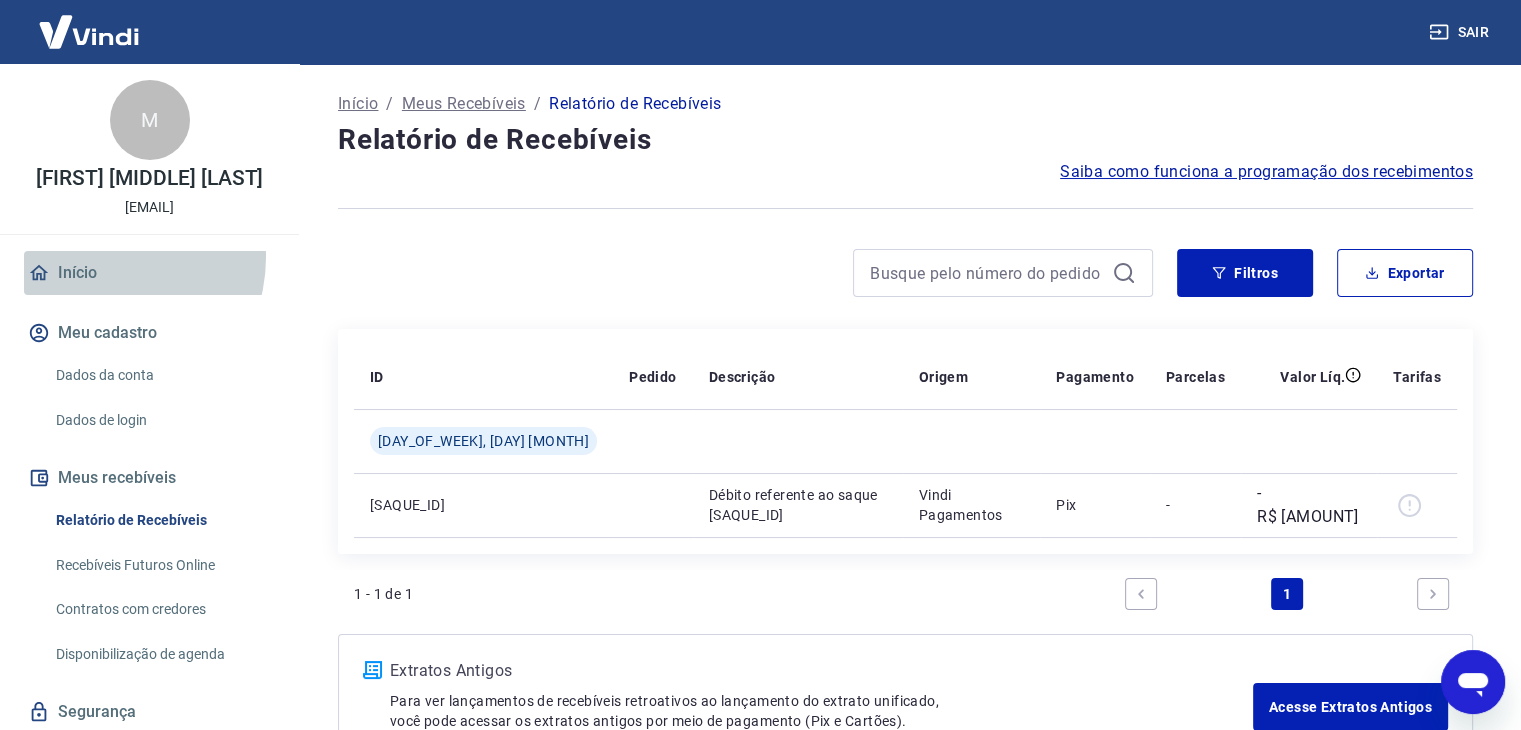 click on "Início" at bounding box center (149, 273) 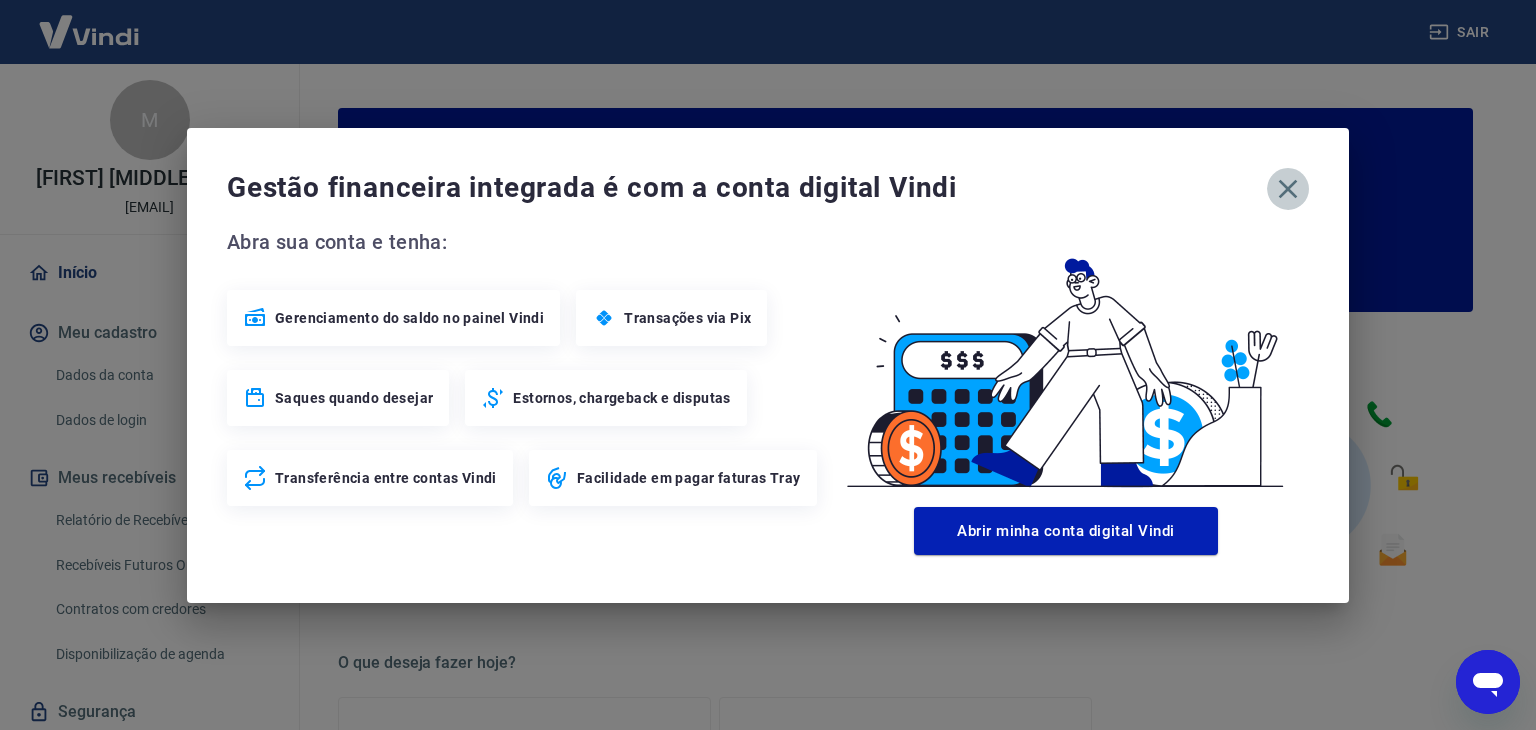 click 